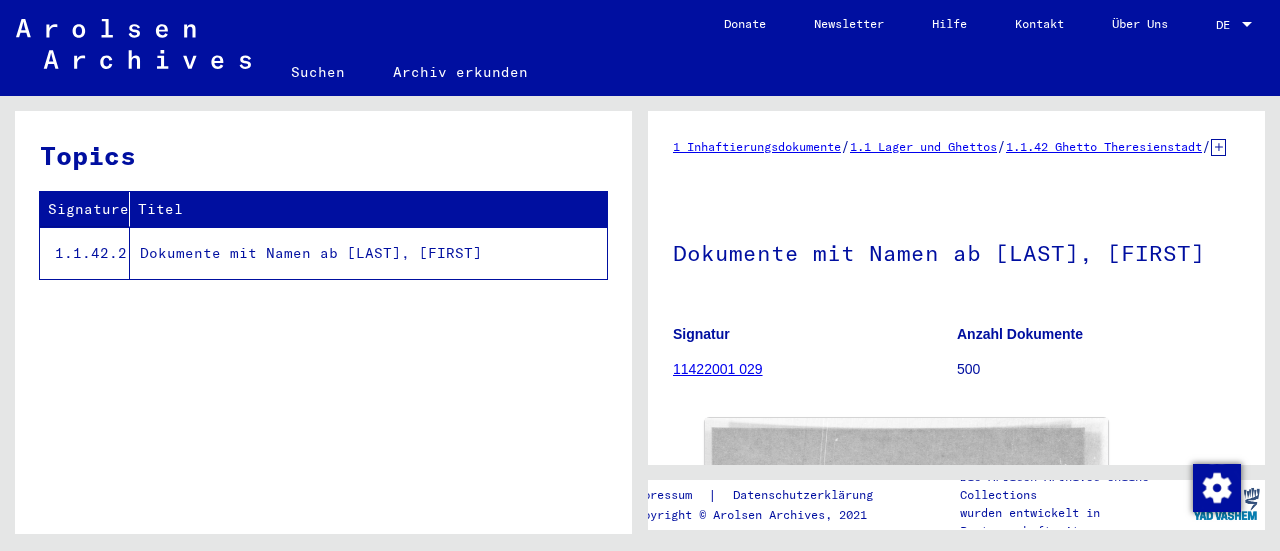 scroll, scrollTop: 0, scrollLeft: 0, axis: both 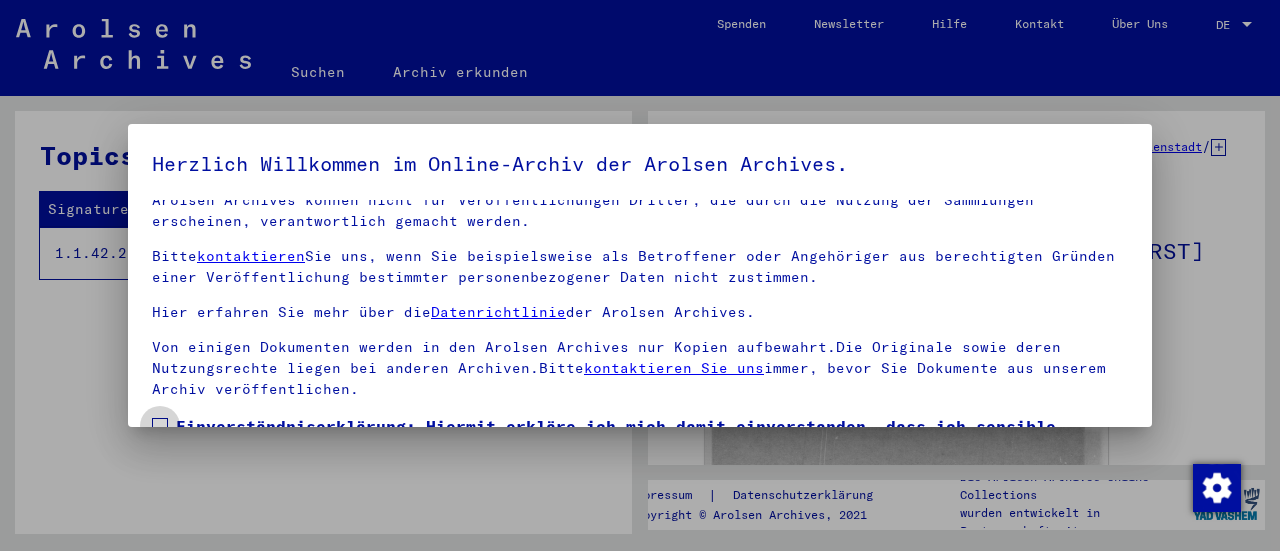 click at bounding box center (160, 426) 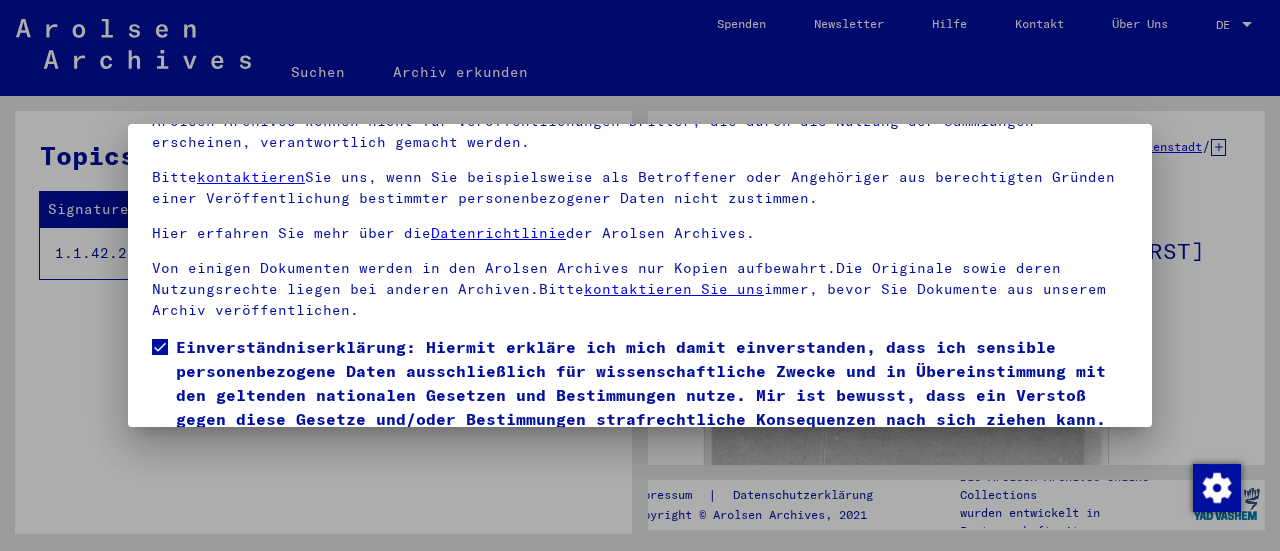 scroll, scrollTop: 155, scrollLeft: 0, axis: vertical 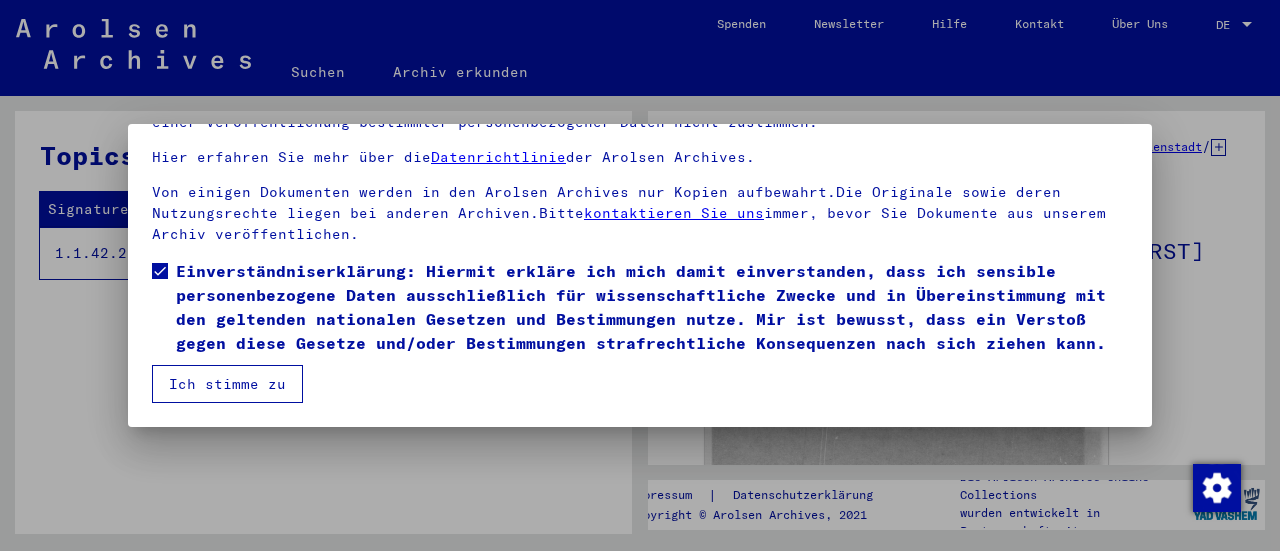 click on "Ich stimme zu" at bounding box center [227, 384] 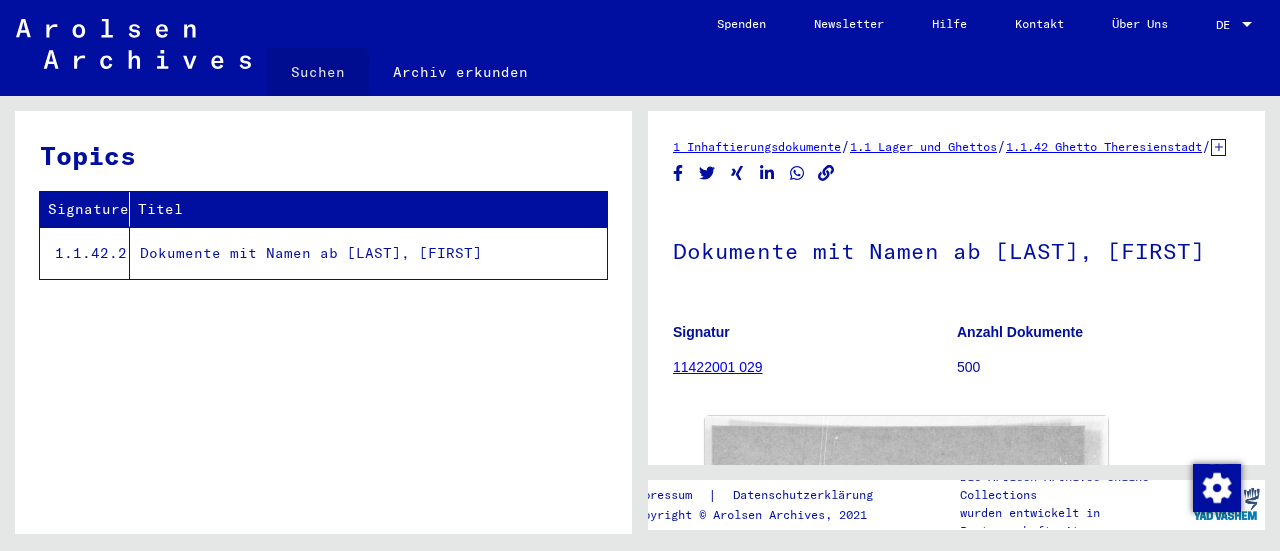 click on "Suchen" 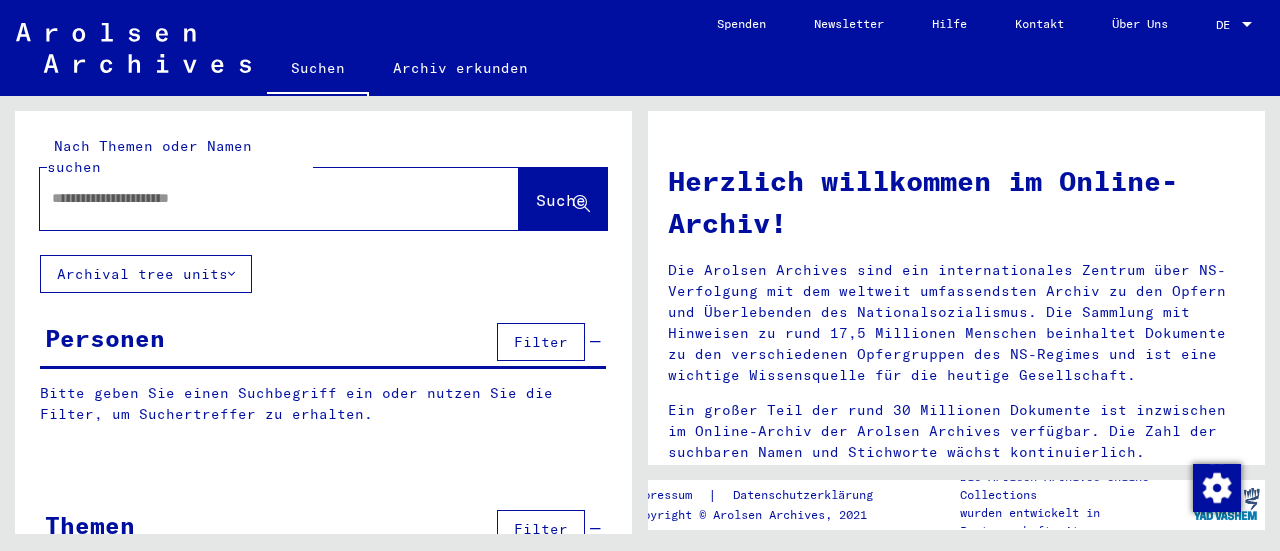 click at bounding box center [255, 198] 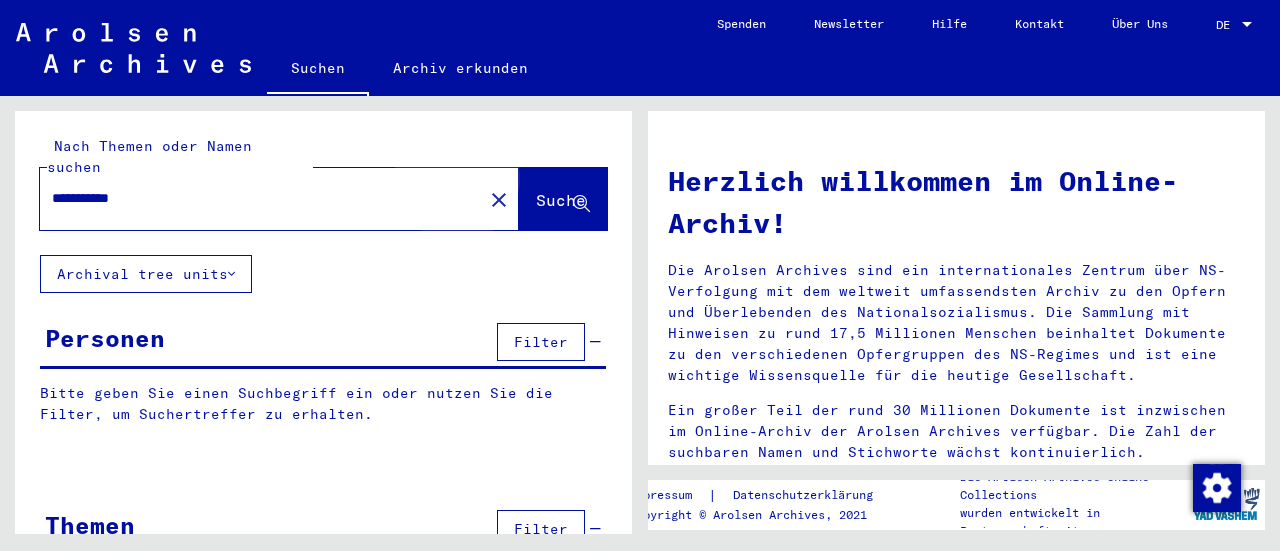 click on "Suche" 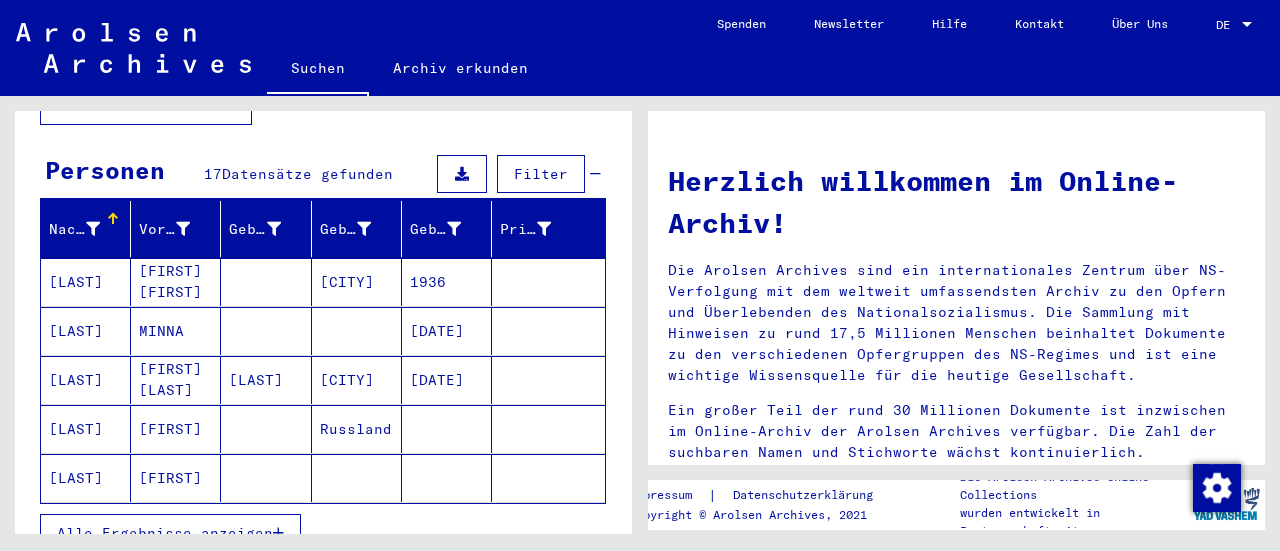 scroll, scrollTop: 200, scrollLeft: 0, axis: vertical 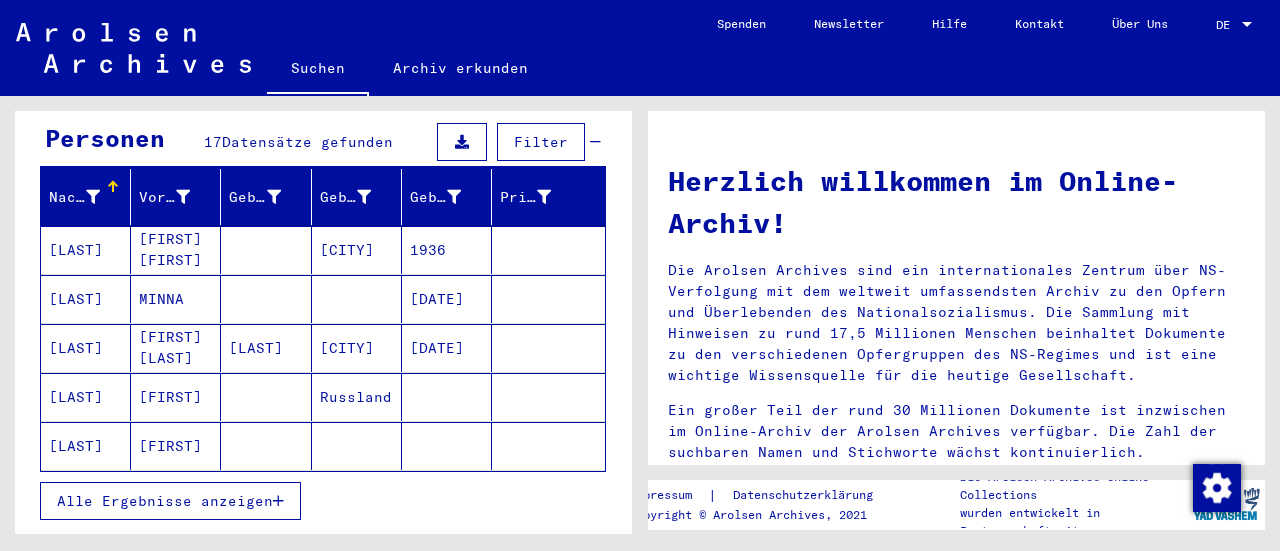 click on "Alle Ergebnisse anzeigen" at bounding box center [170, 501] 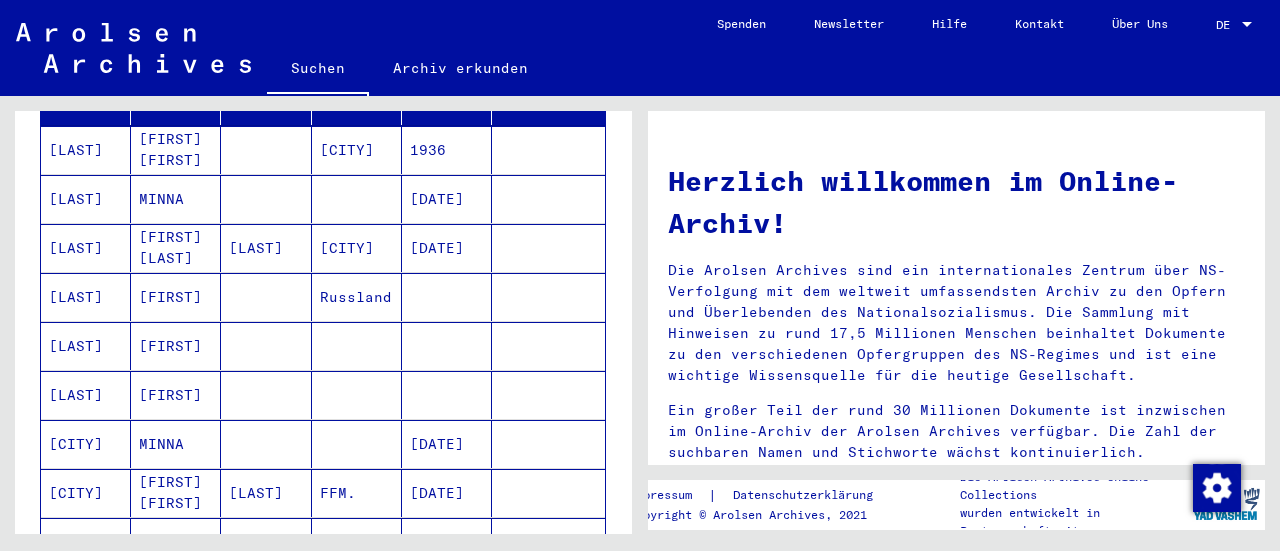 scroll, scrollTop: 400, scrollLeft: 0, axis: vertical 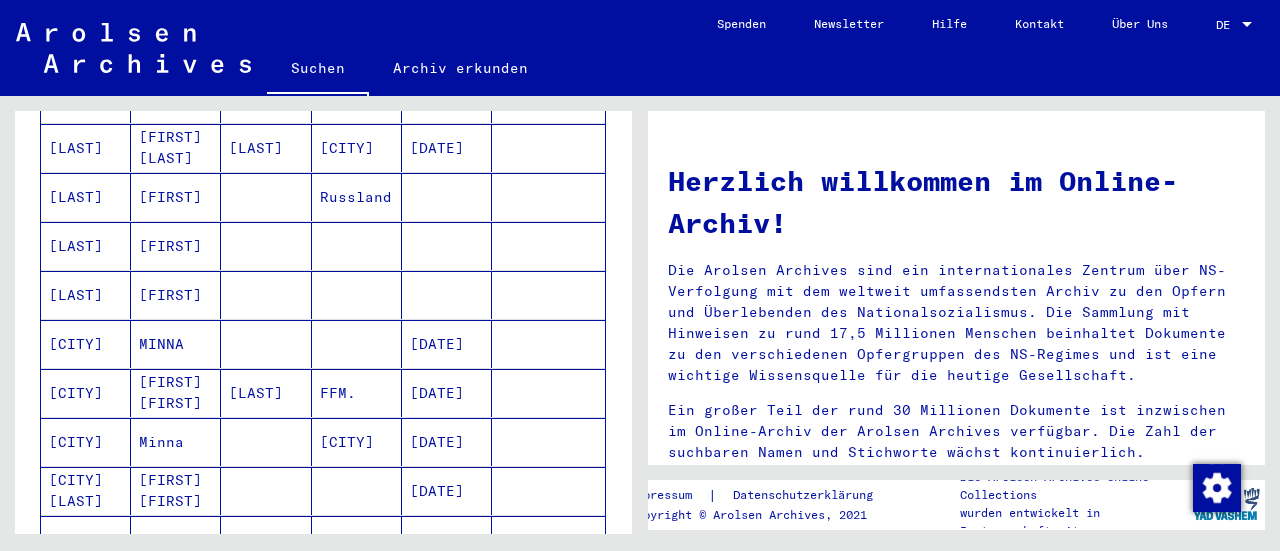 click on "[DATE]" at bounding box center [447, 393] 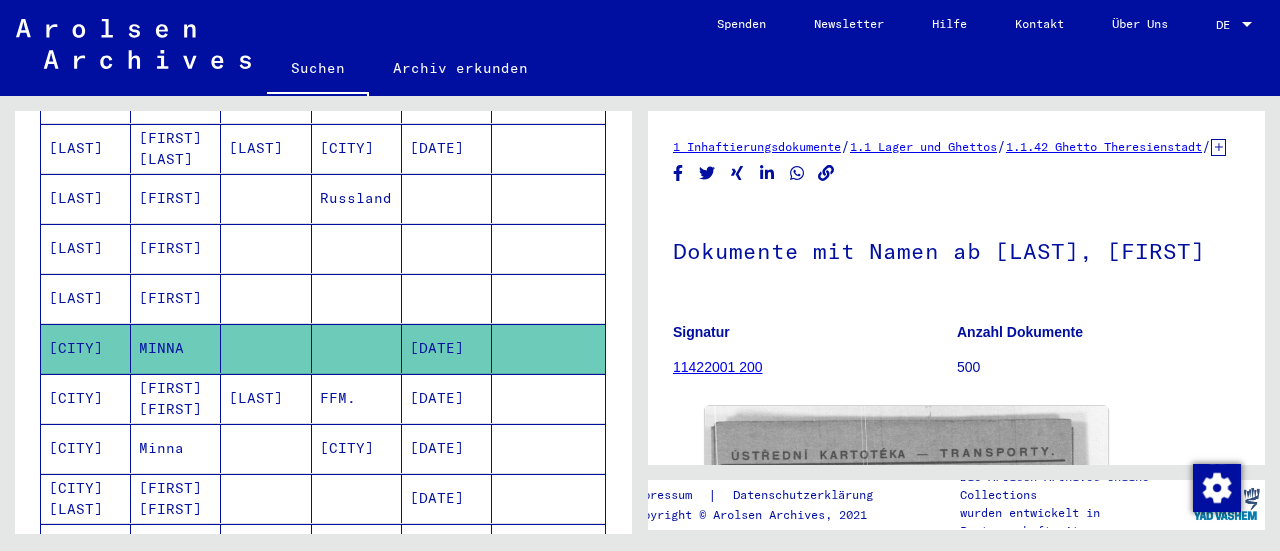 scroll, scrollTop: 0, scrollLeft: 0, axis: both 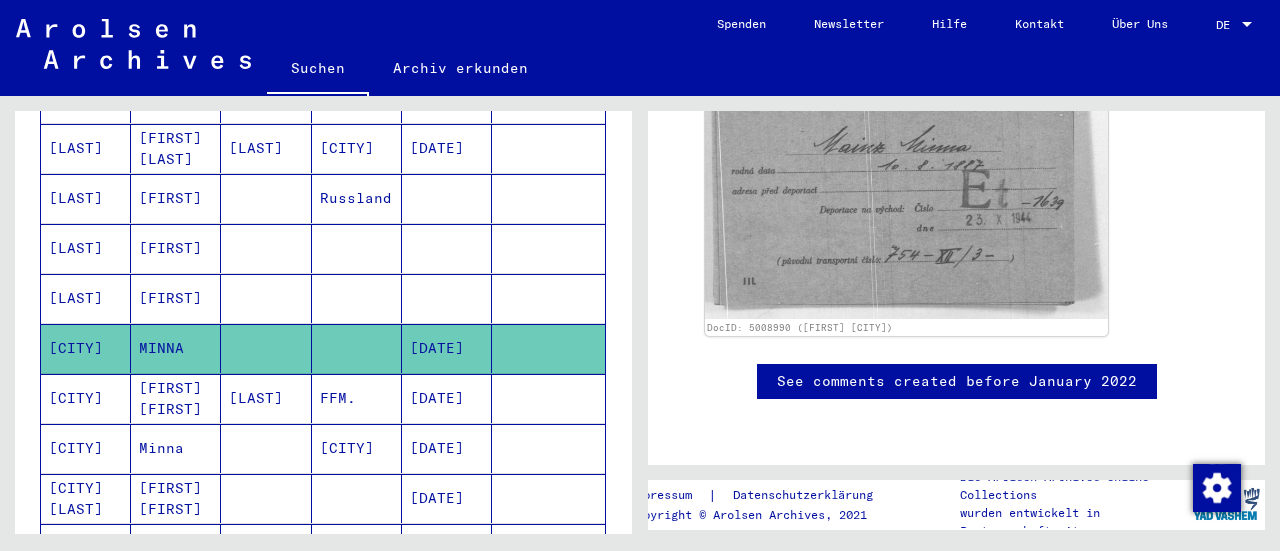 click on "[DATE]" at bounding box center [447, 448] 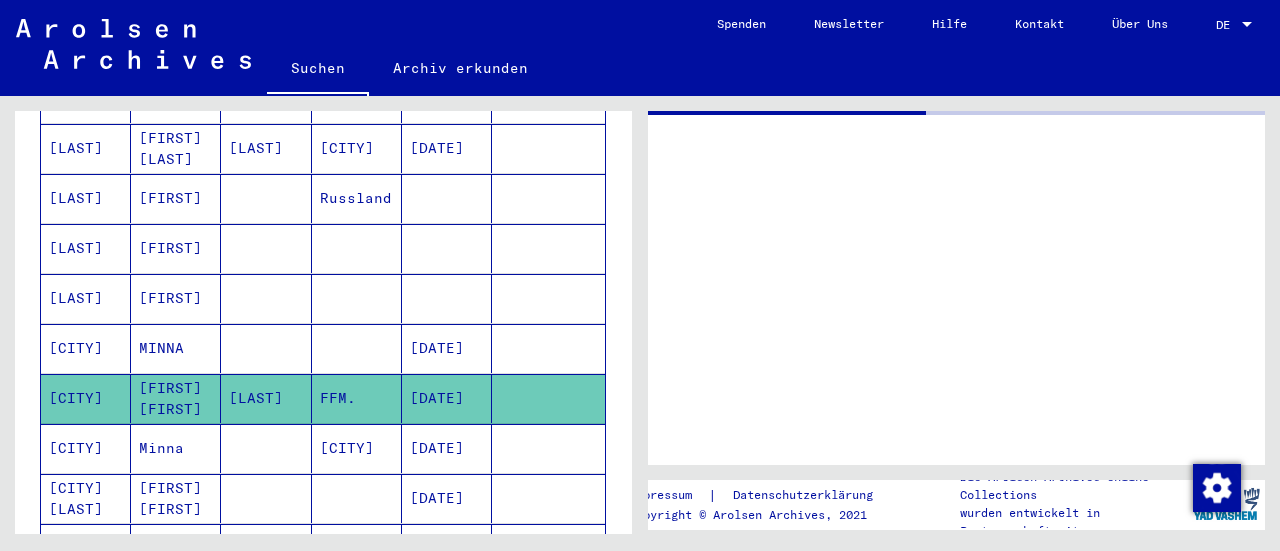 scroll, scrollTop: 0, scrollLeft: 0, axis: both 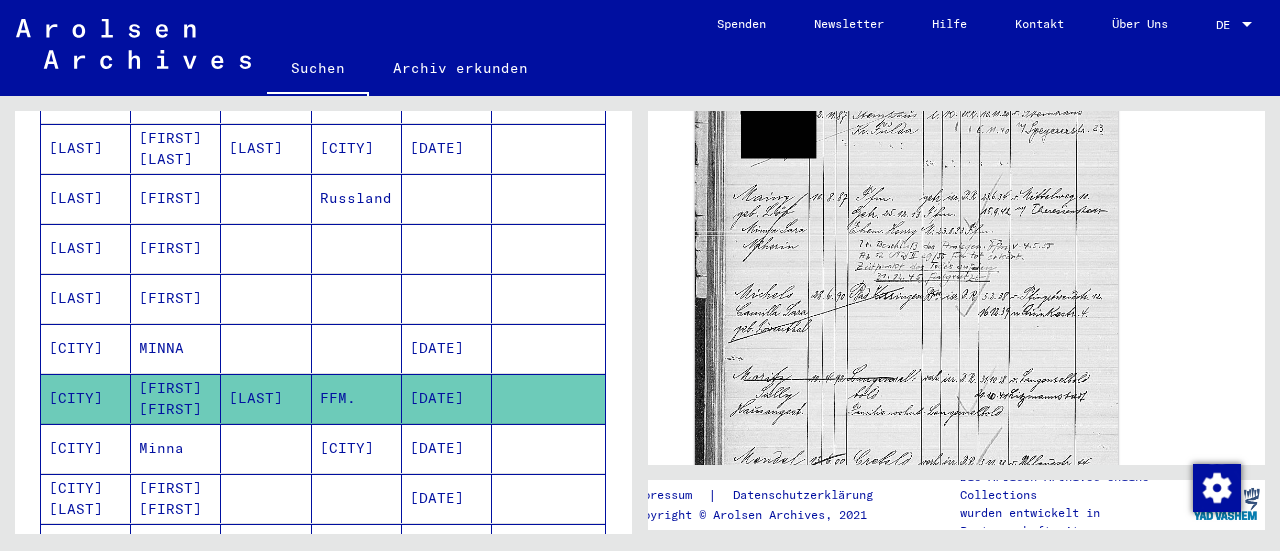 click 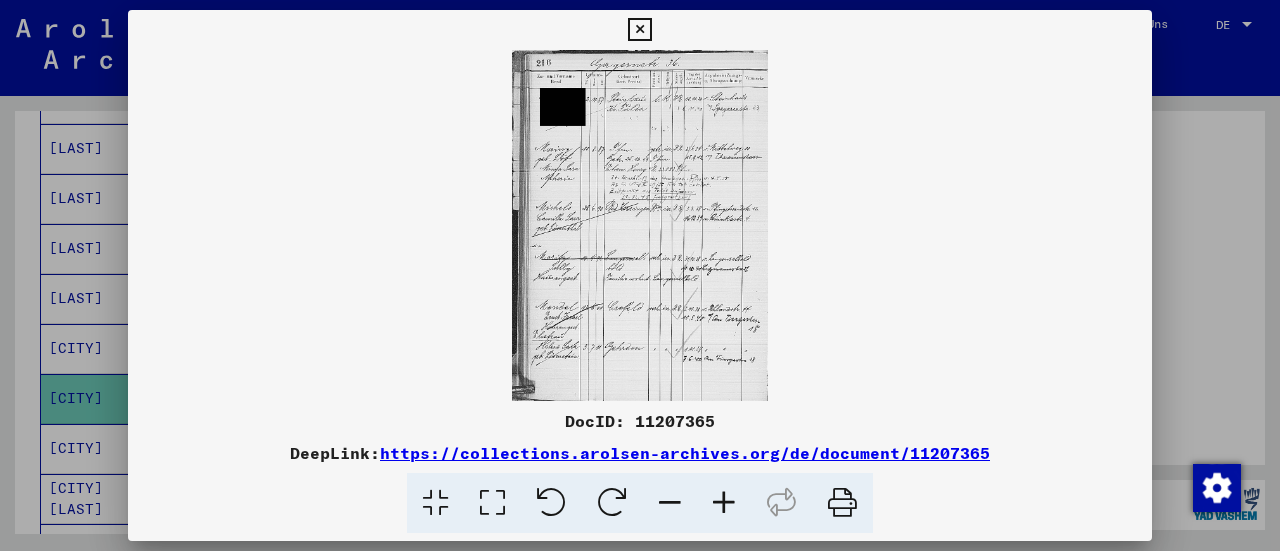click at bounding box center (724, 503) 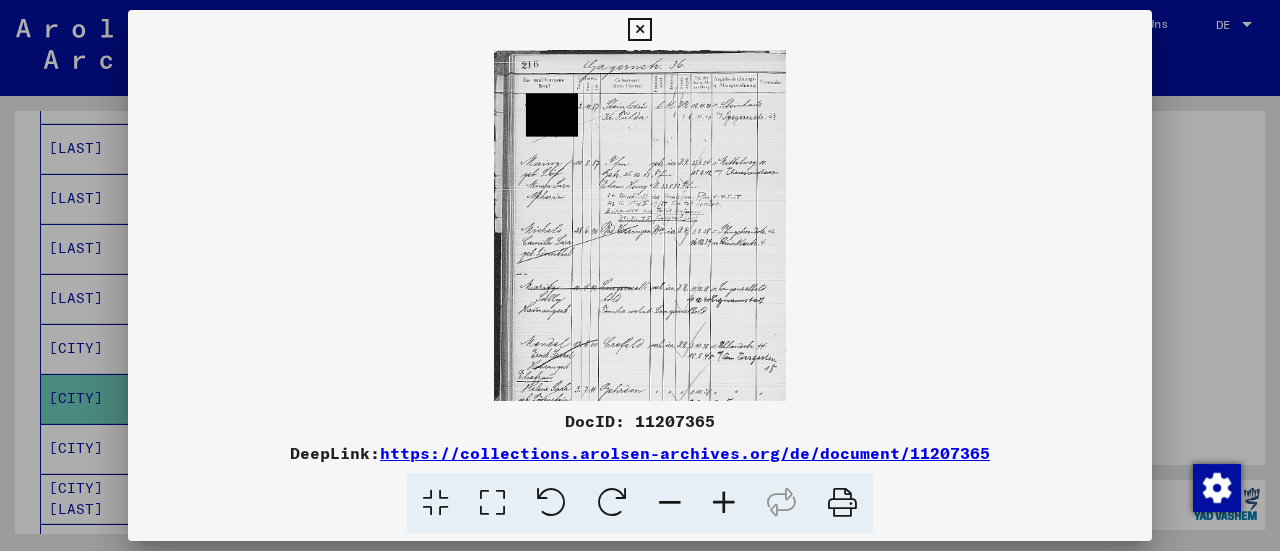 click at bounding box center [724, 503] 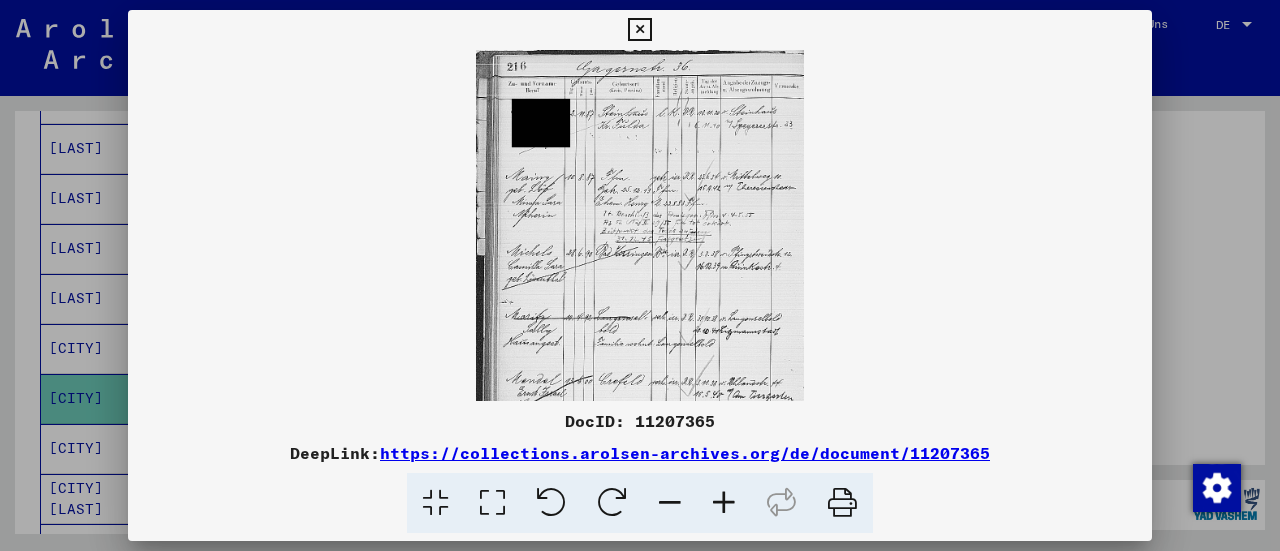 click at bounding box center (724, 503) 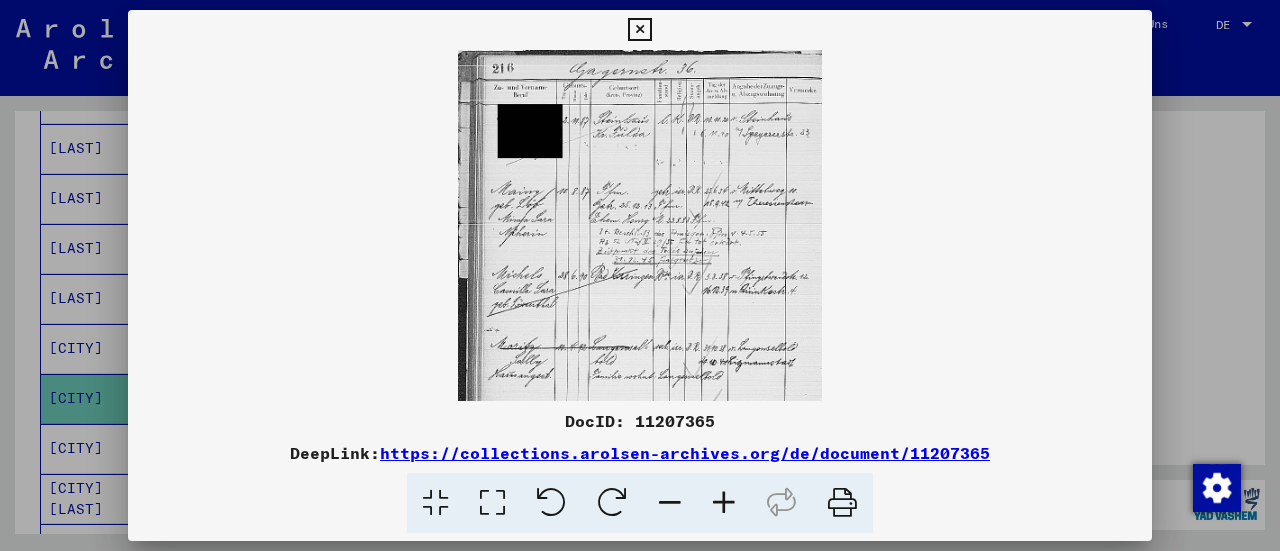 click at bounding box center (724, 503) 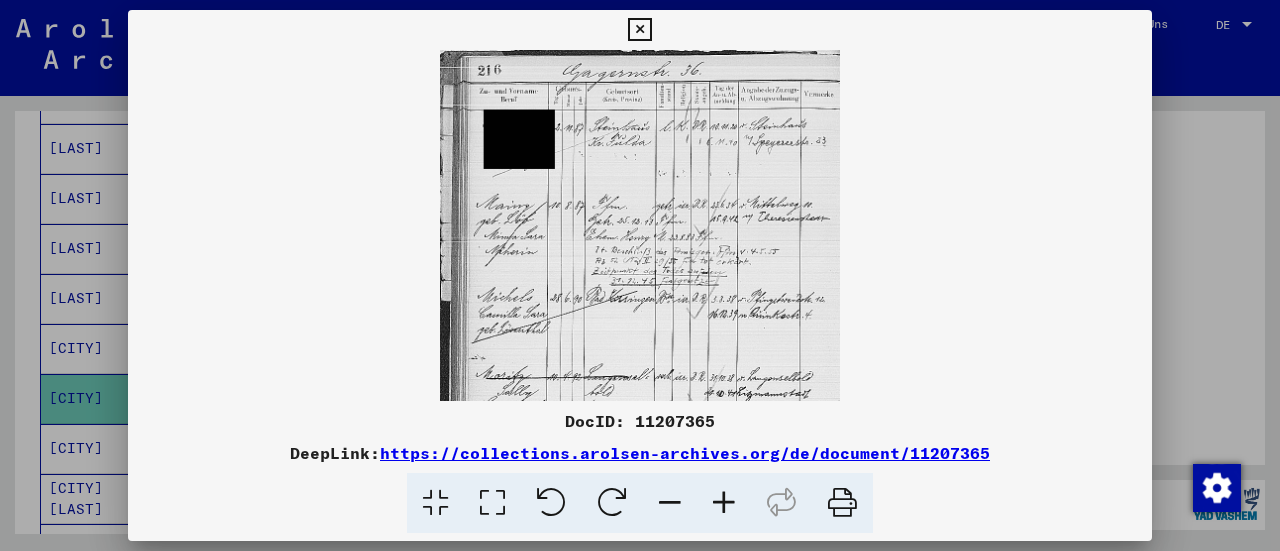 click at bounding box center (724, 503) 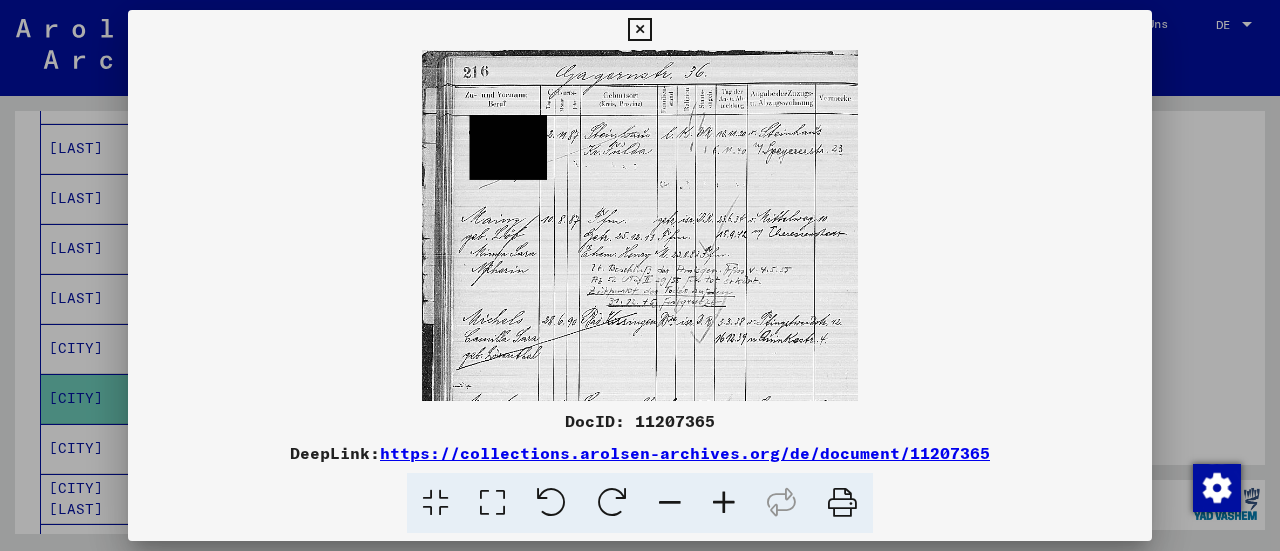 click at bounding box center [724, 503] 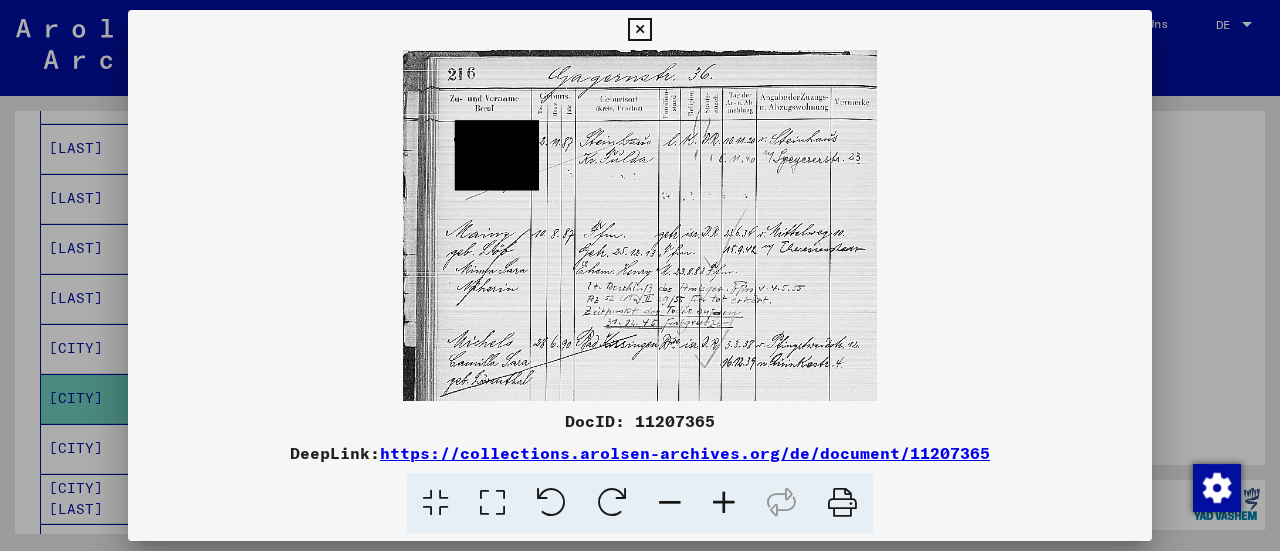 click at bounding box center (724, 503) 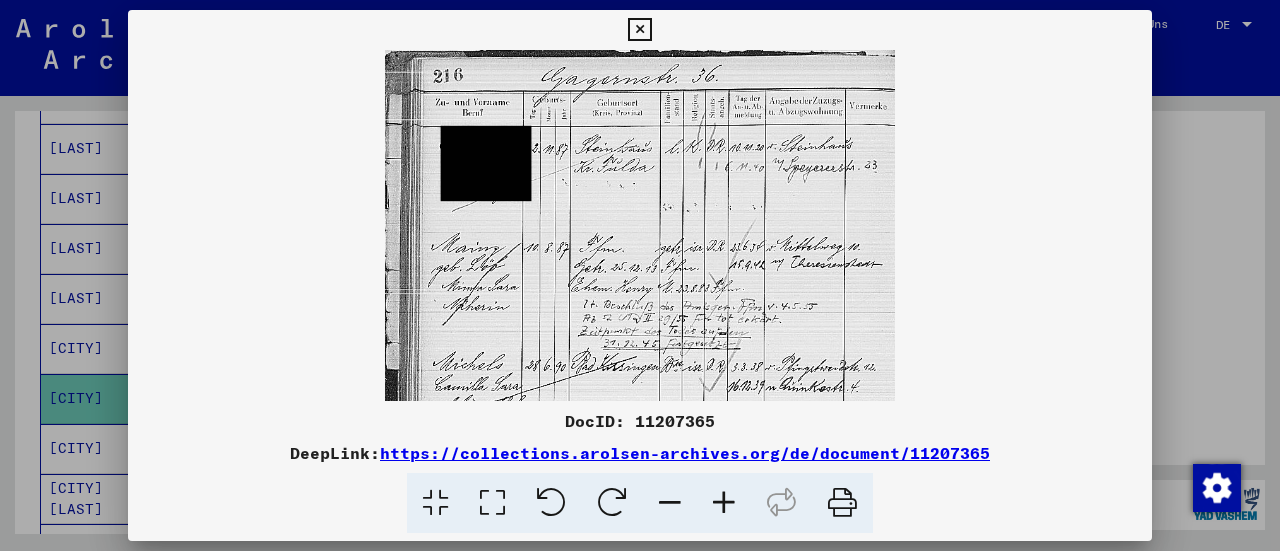 click at bounding box center [724, 503] 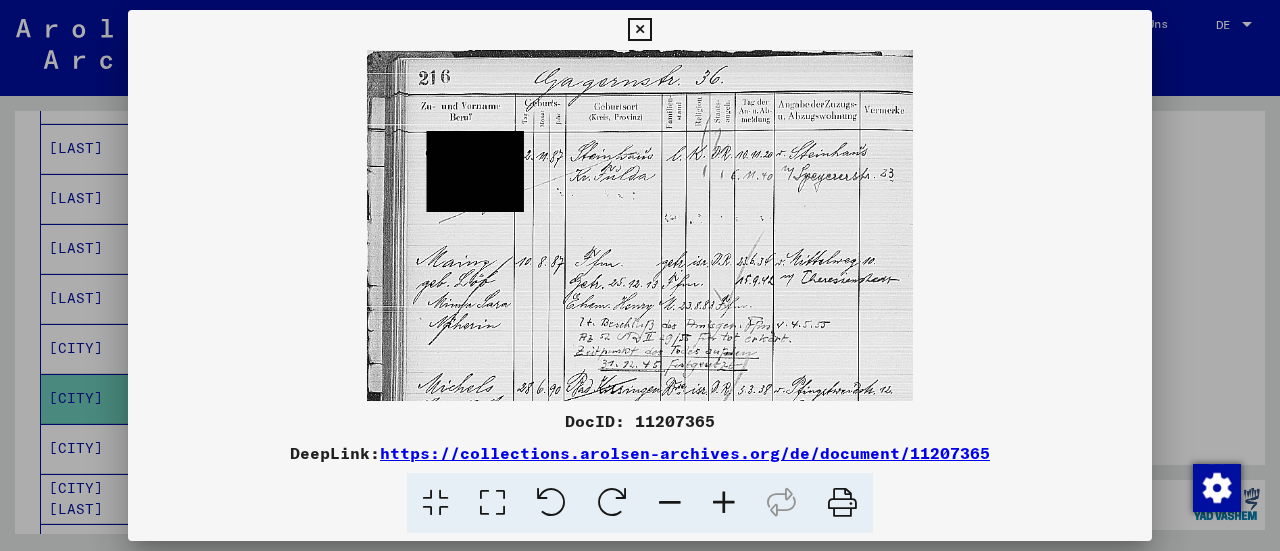 click at bounding box center (724, 503) 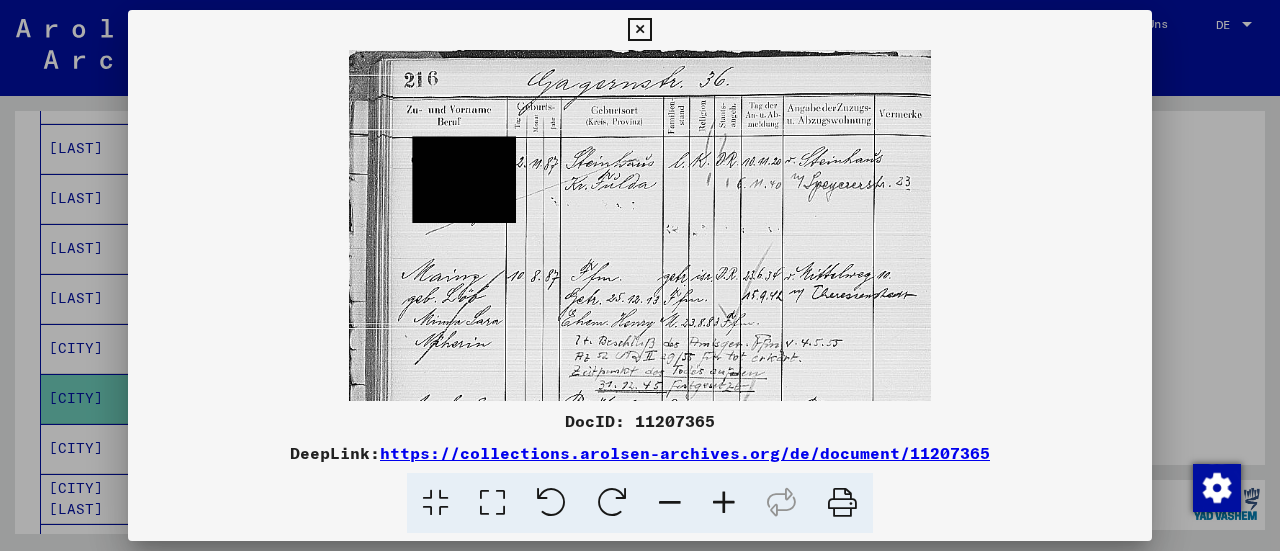 click at bounding box center [724, 503] 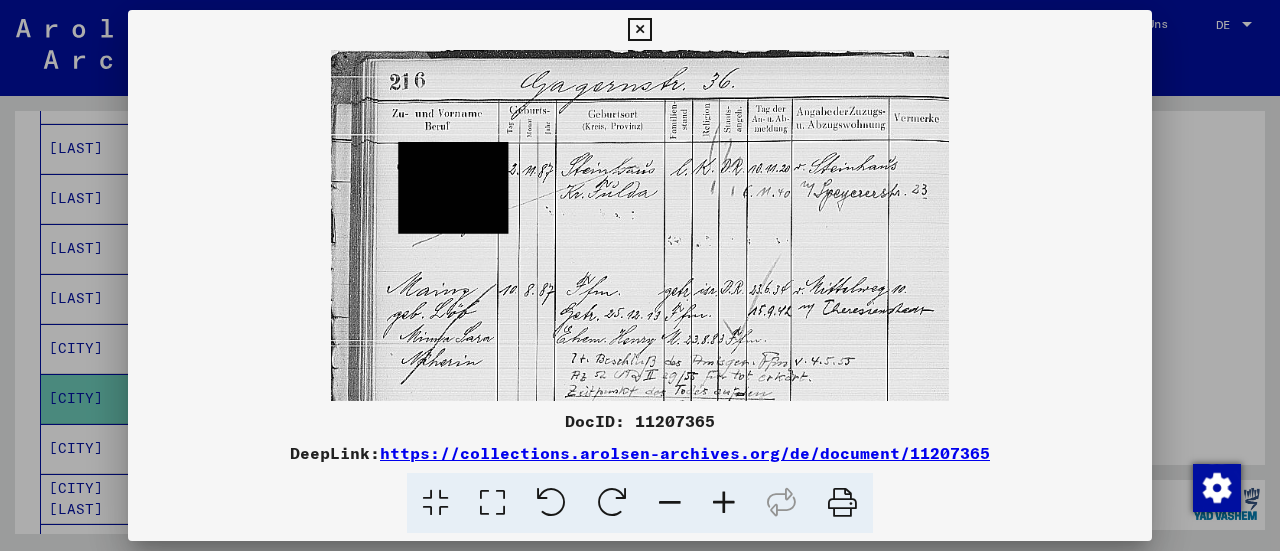 click at bounding box center [724, 503] 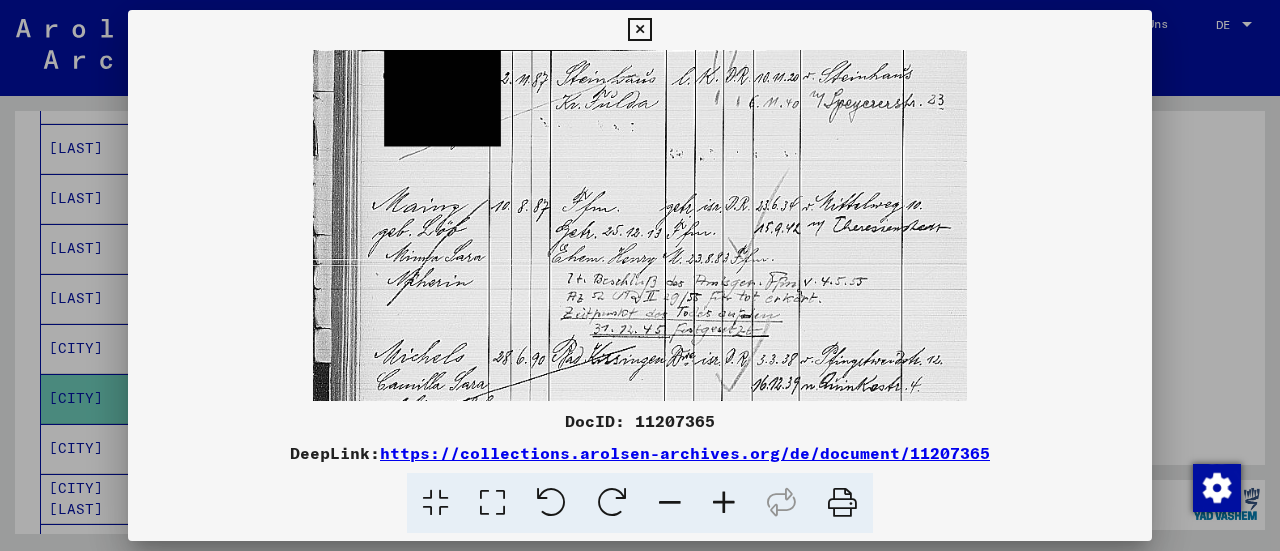 scroll, scrollTop: 118, scrollLeft: 0, axis: vertical 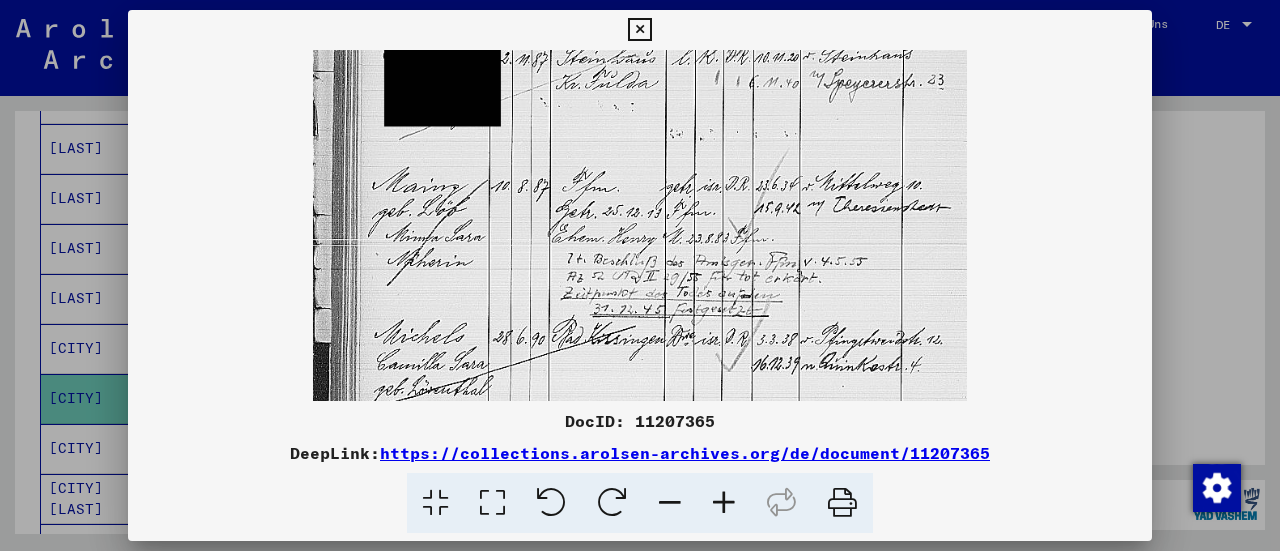 drag, startPoint x: 664, startPoint y: 365, endPoint x: 708, endPoint y: 253, distance: 120.33287 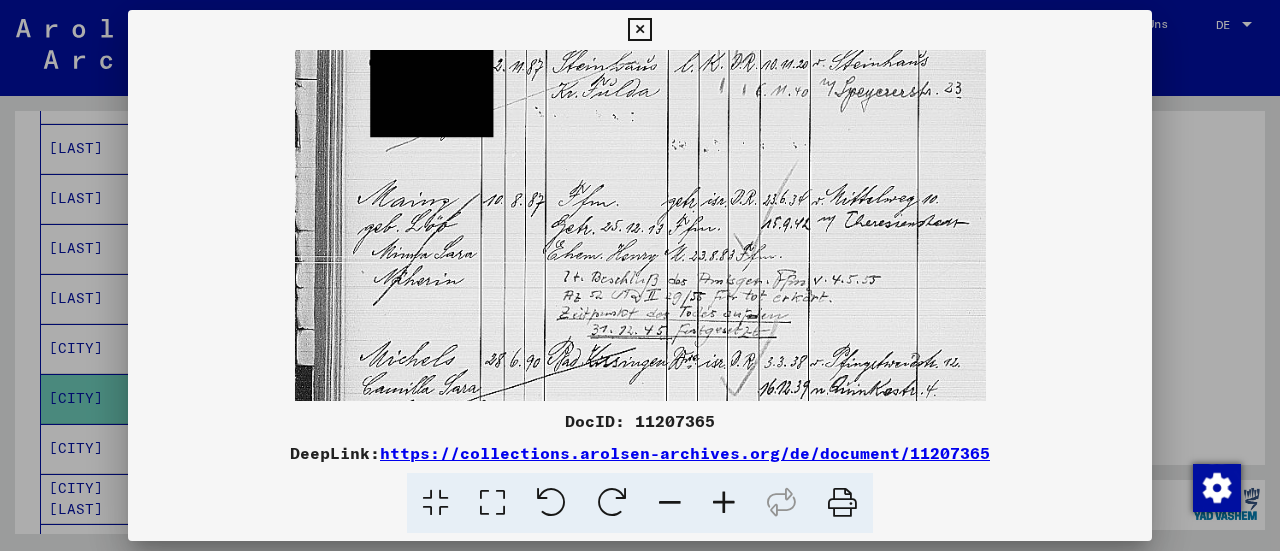 click at bounding box center [724, 503] 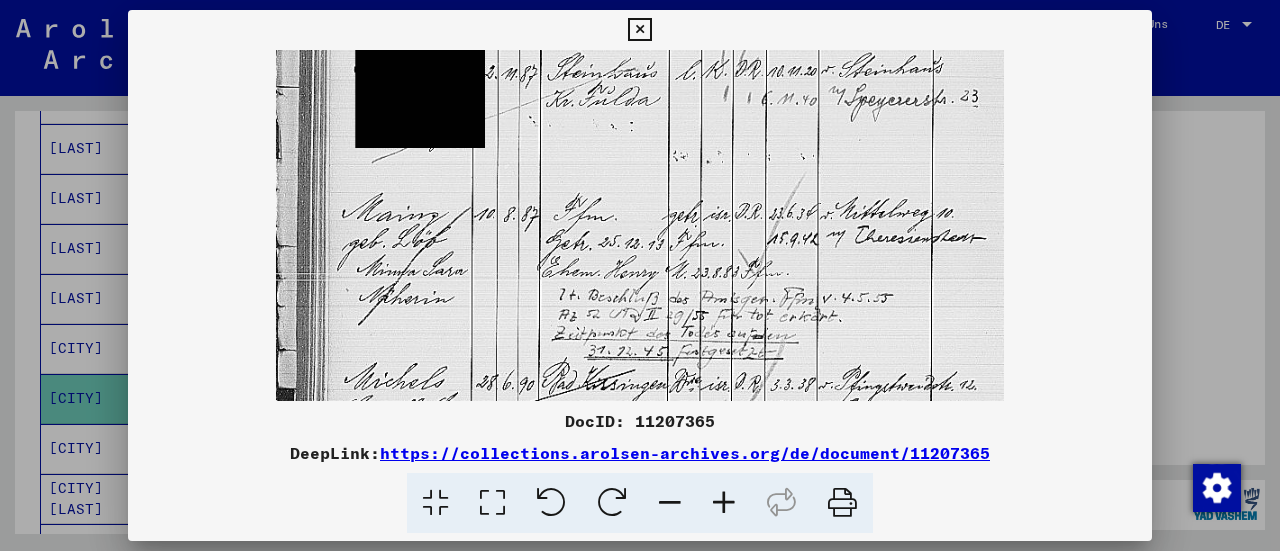 click at bounding box center [724, 503] 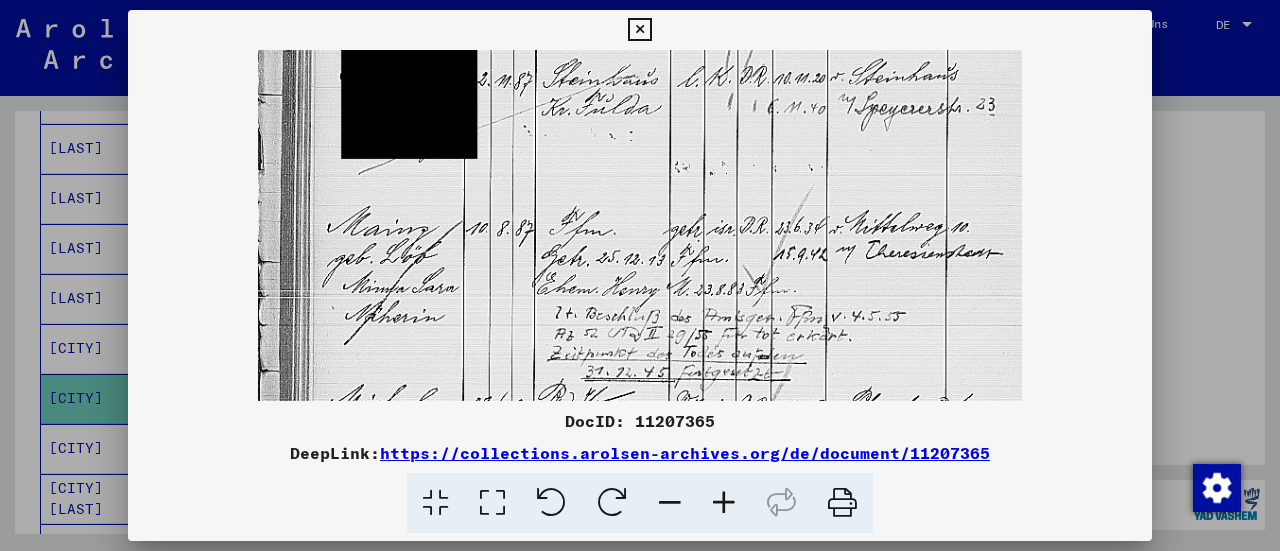 click at bounding box center (724, 503) 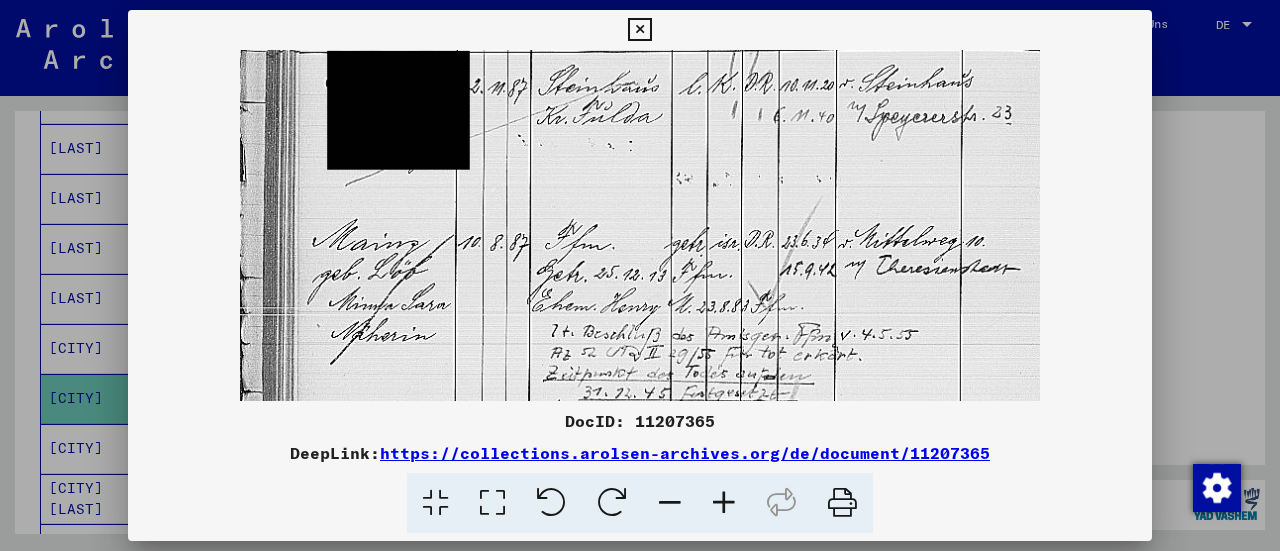 click at bounding box center (724, 503) 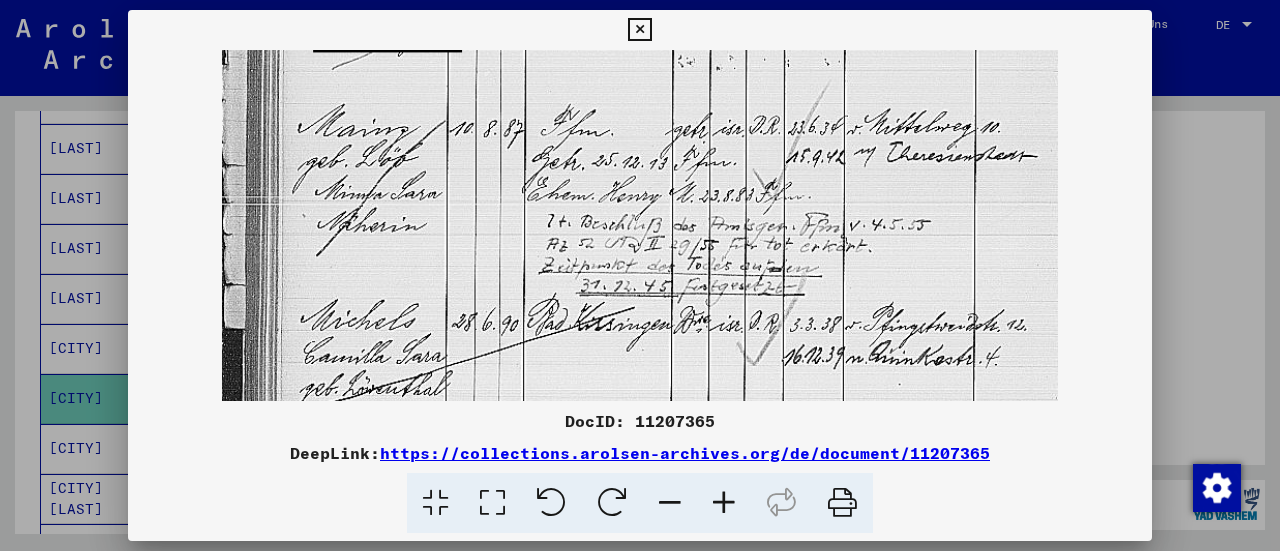 scroll, scrollTop: 264, scrollLeft: 0, axis: vertical 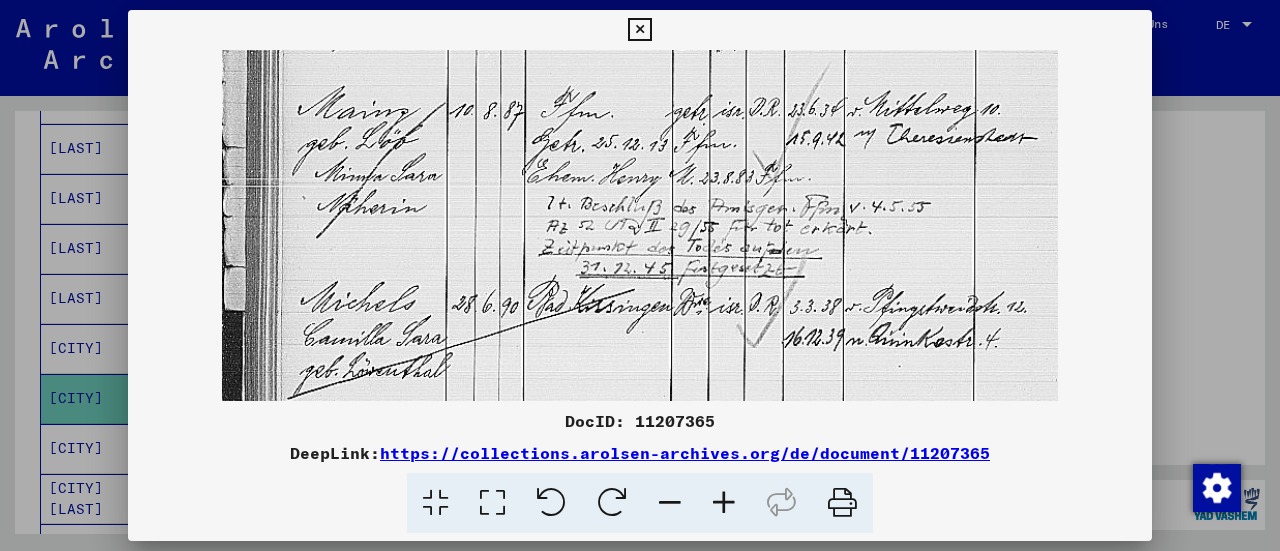 drag, startPoint x: 698, startPoint y: 343, endPoint x: 643, endPoint y: 203, distance: 150.41609 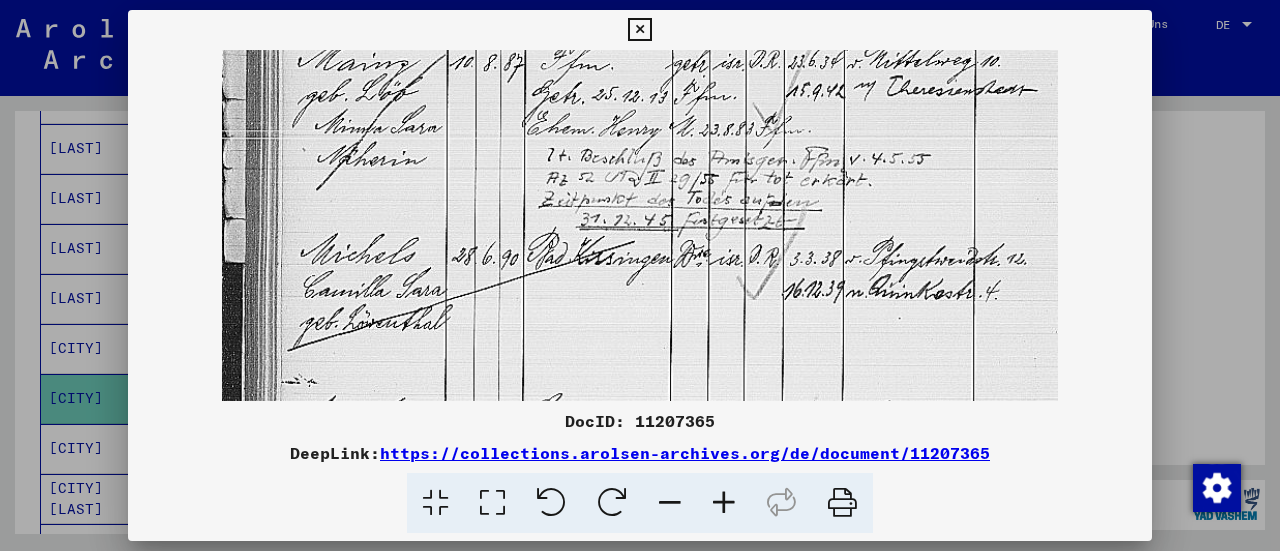scroll, scrollTop: 322, scrollLeft: 0, axis: vertical 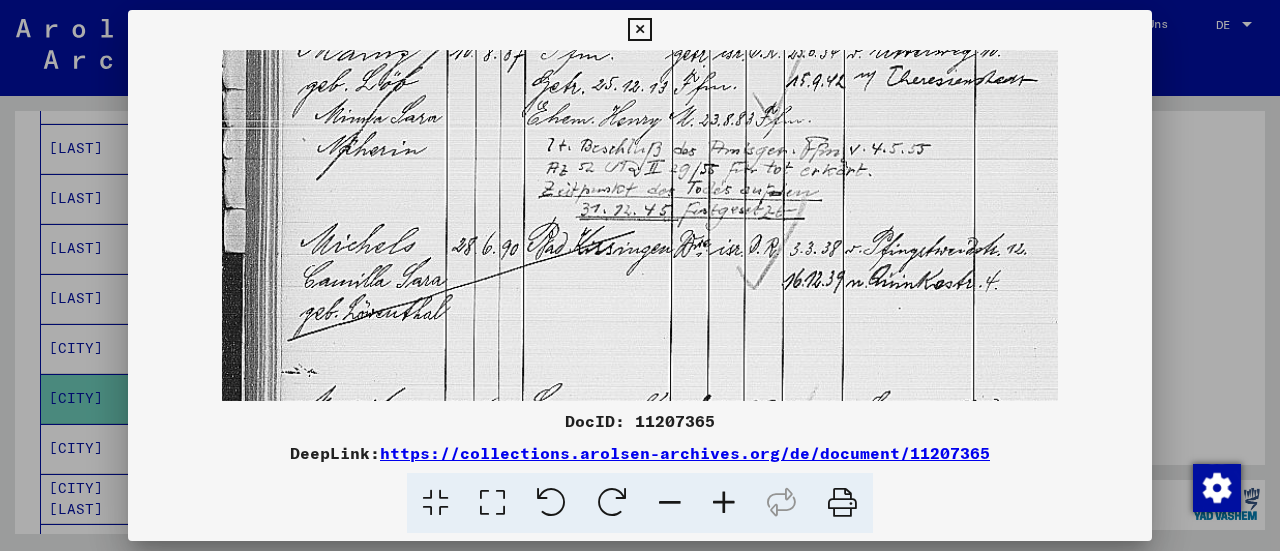 drag, startPoint x: 693, startPoint y: 279, endPoint x: 690, endPoint y: 225, distance: 54.08327 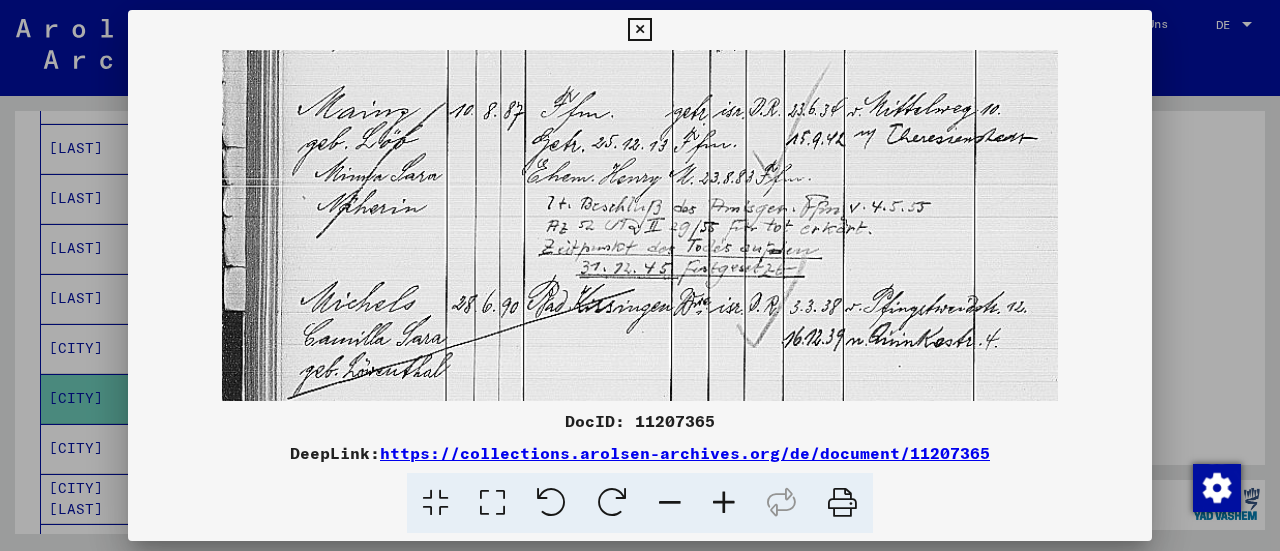 drag, startPoint x: 690, startPoint y: 225, endPoint x: 722, endPoint y: 290, distance: 72.44998 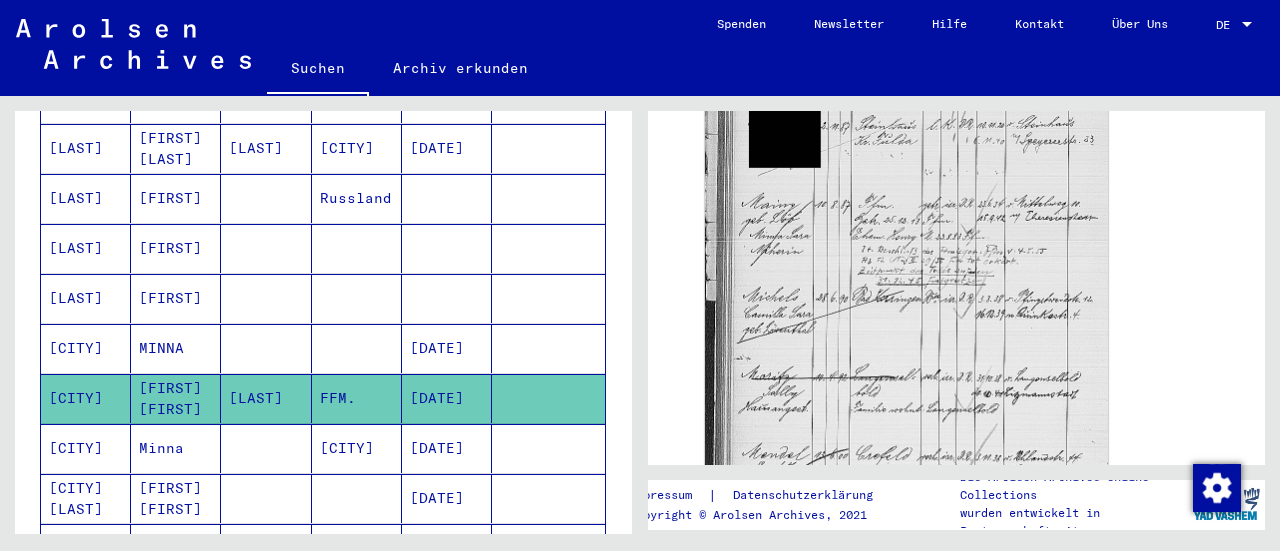 click on "[DATE]" at bounding box center (447, 498) 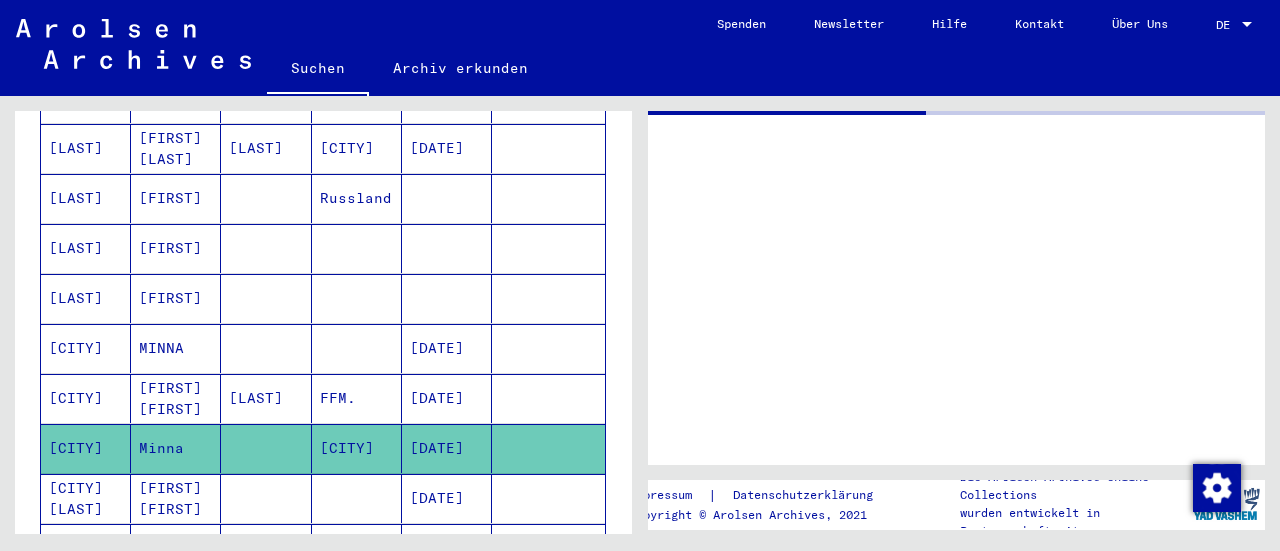 scroll, scrollTop: 0, scrollLeft: 0, axis: both 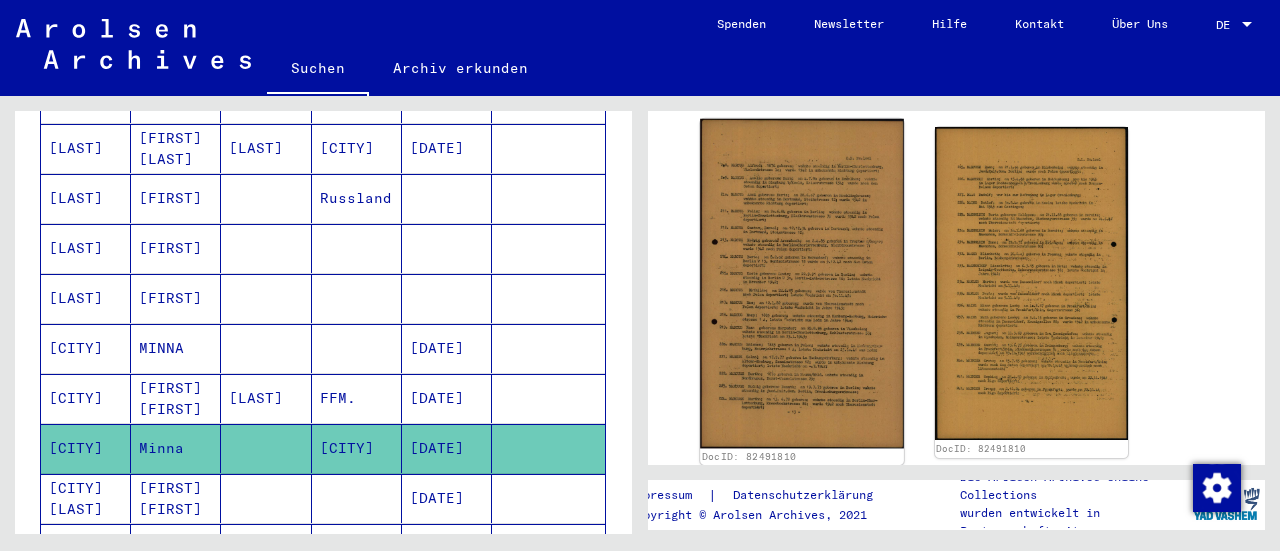 click 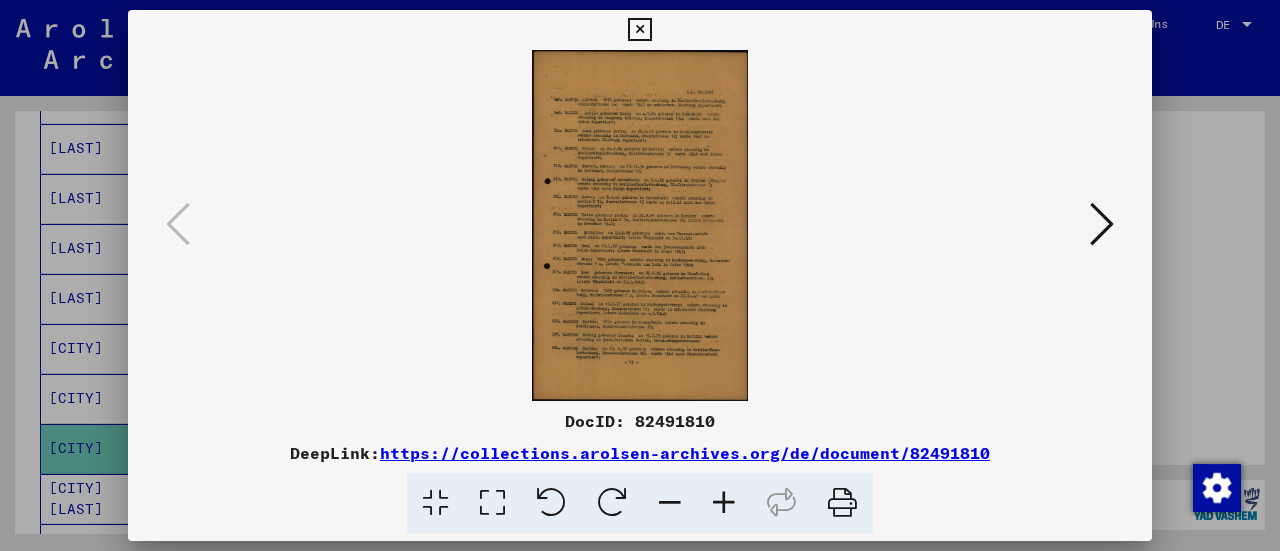 click at bounding box center [724, 503] 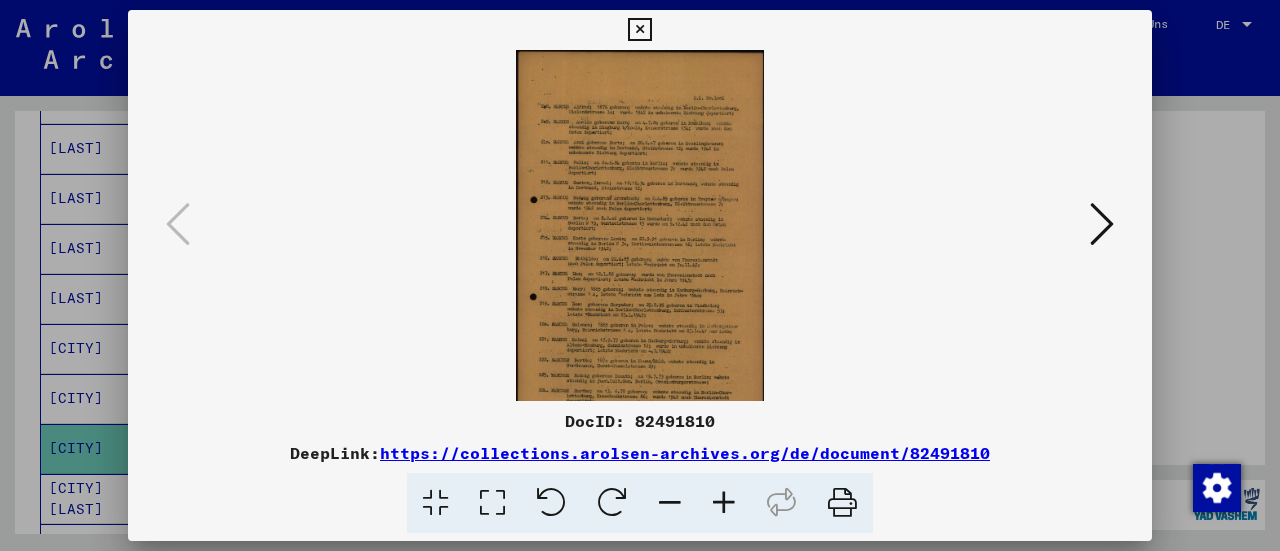 click at bounding box center (724, 503) 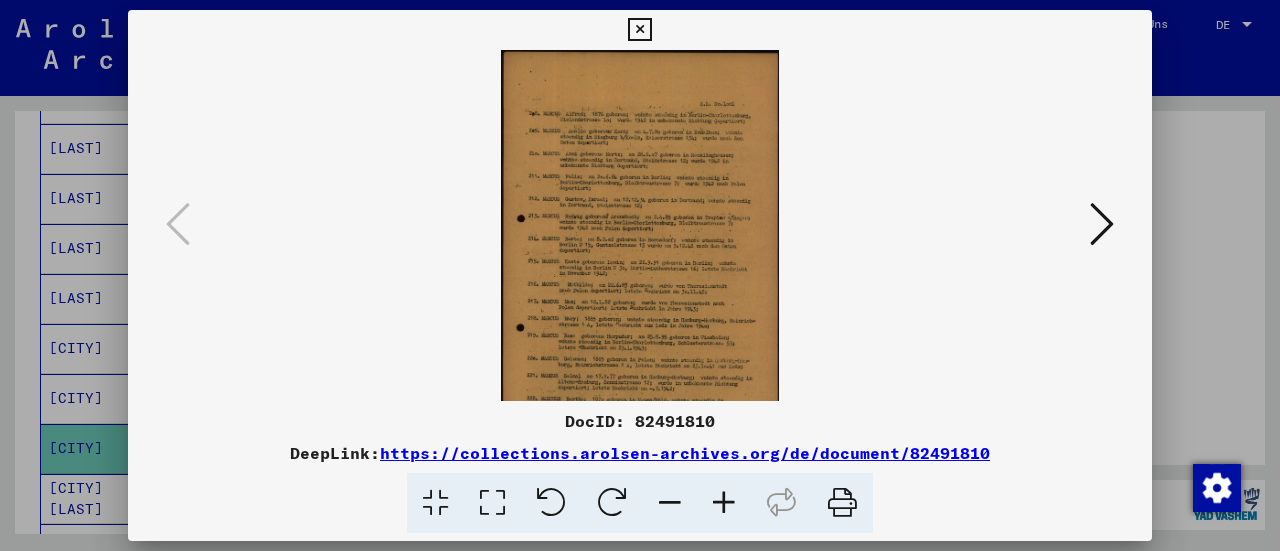 click at bounding box center (724, 503) 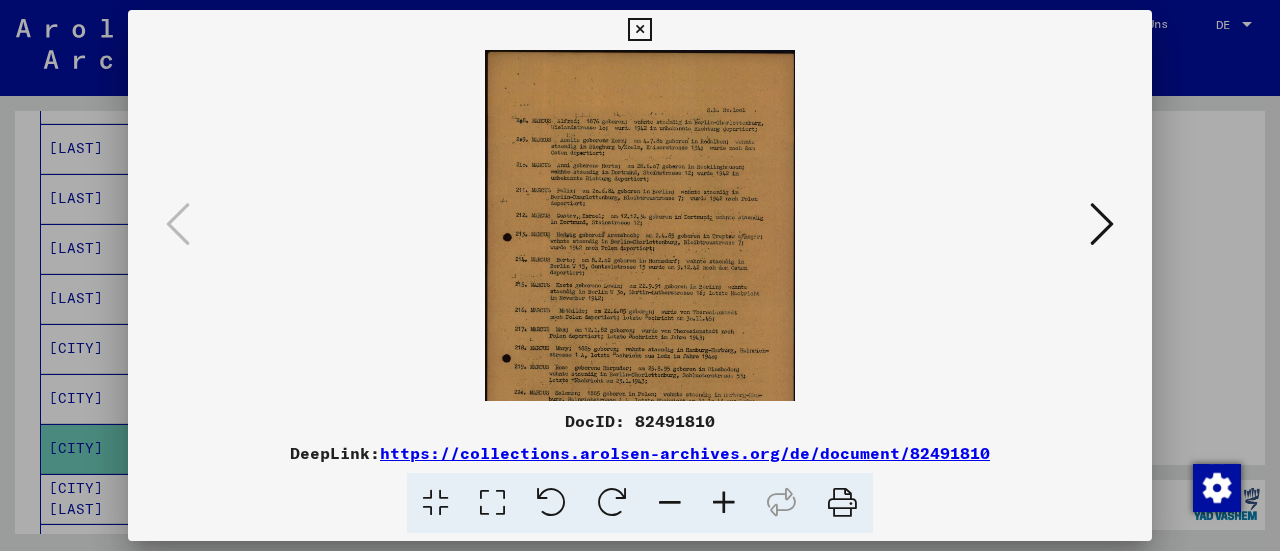 click at bounding box center (724, 503) 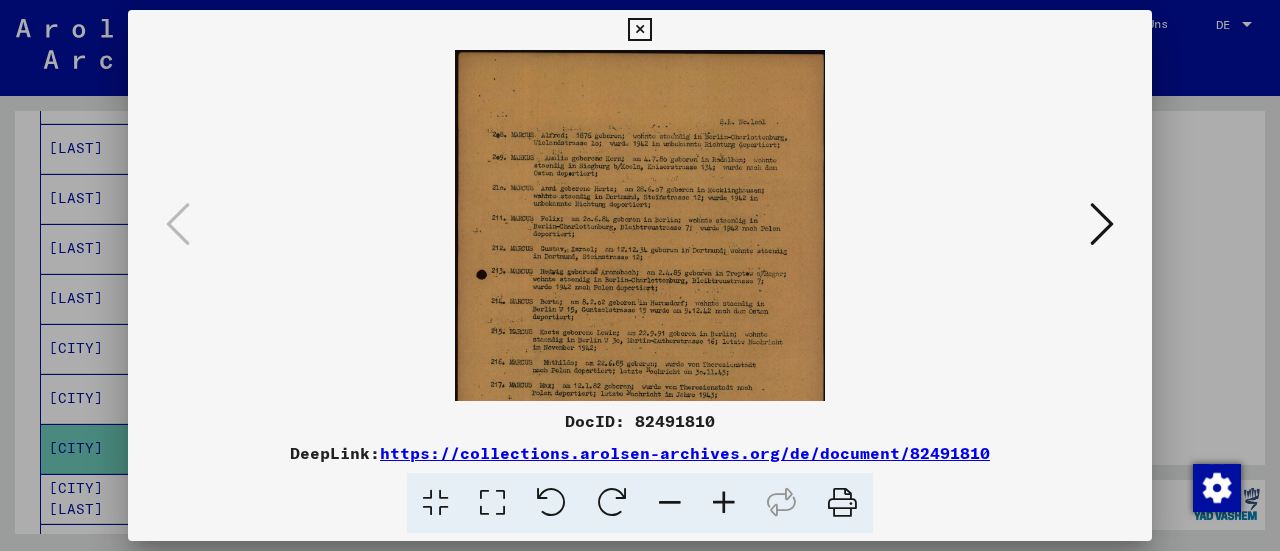 click at bounding box center (724, 503) 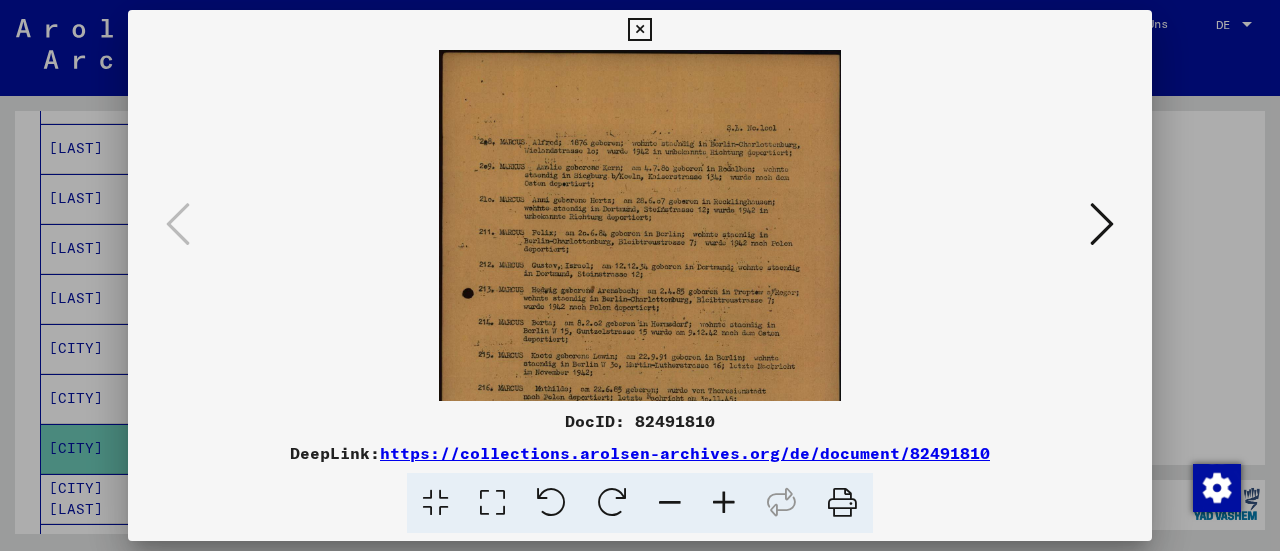 click at bounding box center [724, 503] 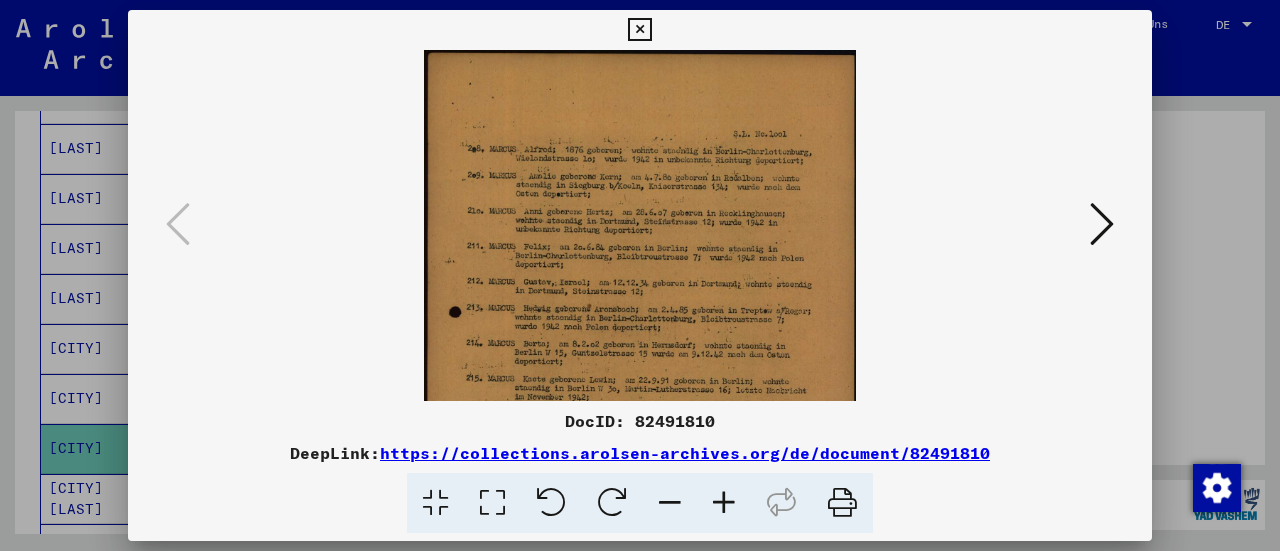 click at bounding box center [724, 503] 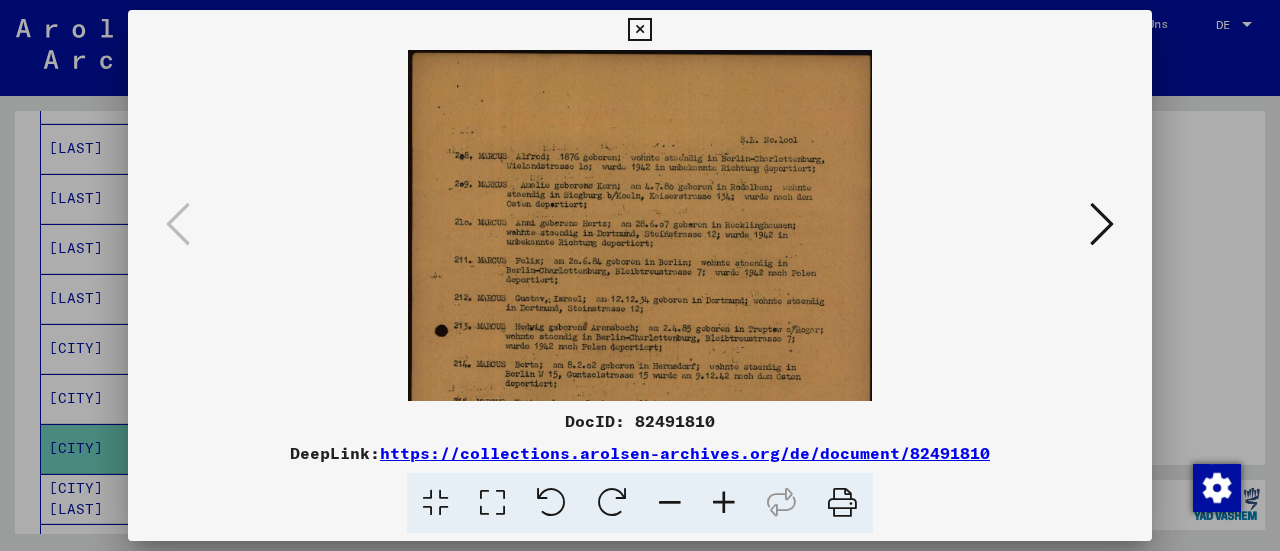 click at bounding box center (724, 503) 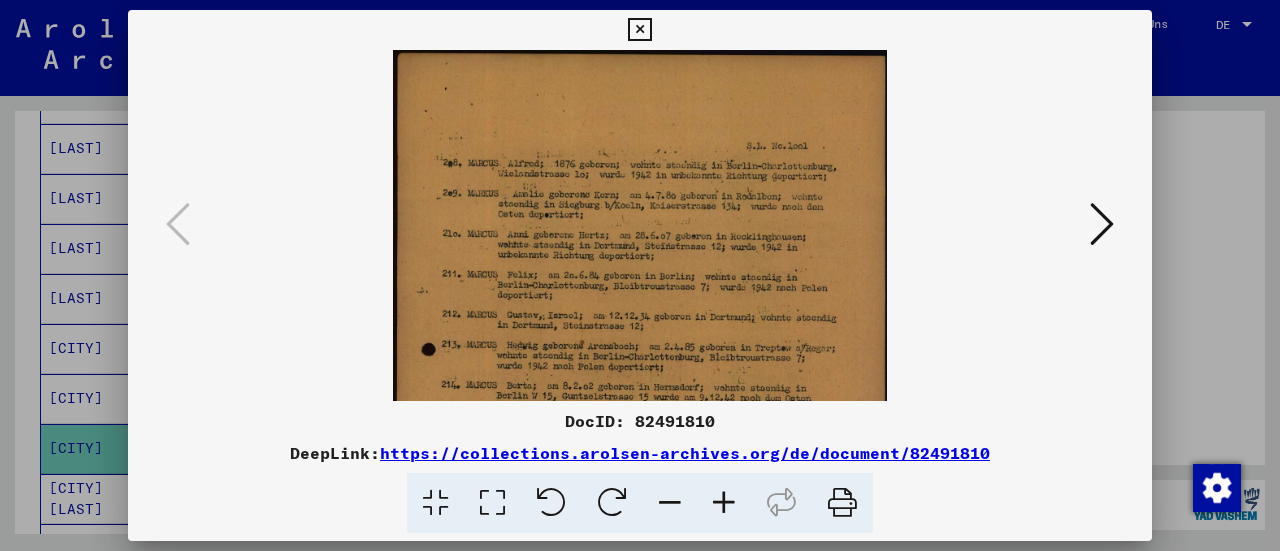 click at bounding box center (724, 503) 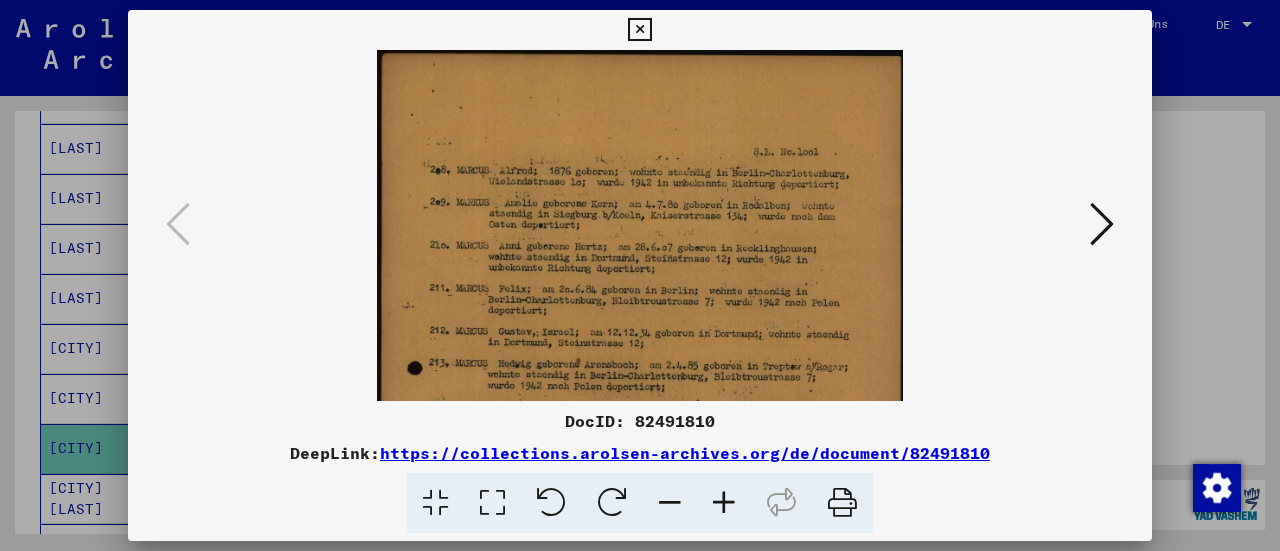 click at bounding box center (724, 503) 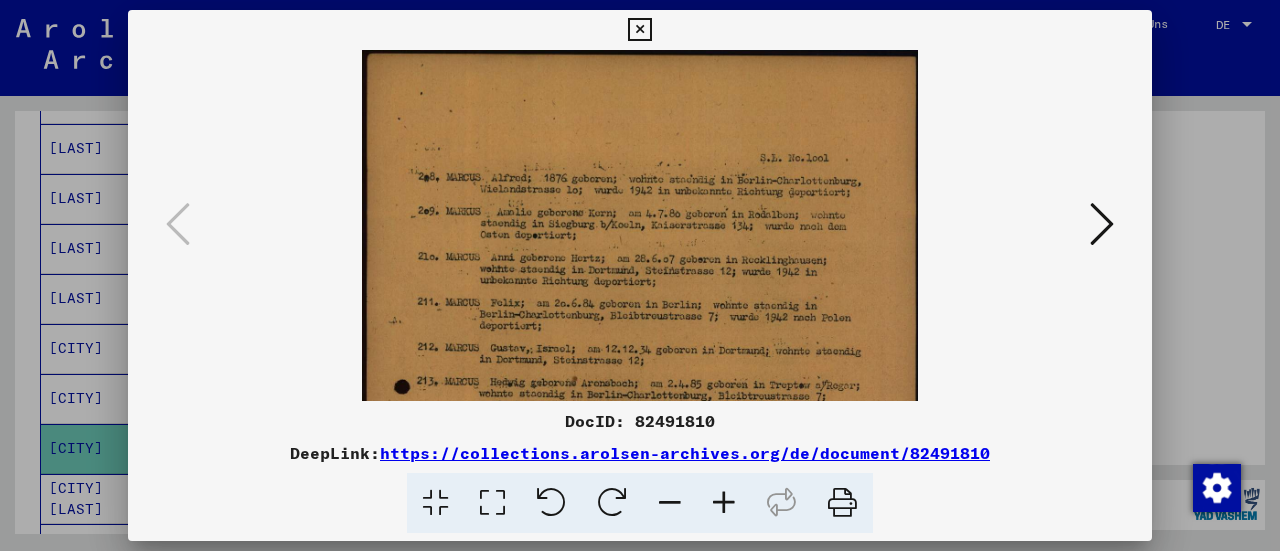 click at bounding box center (724, 503) 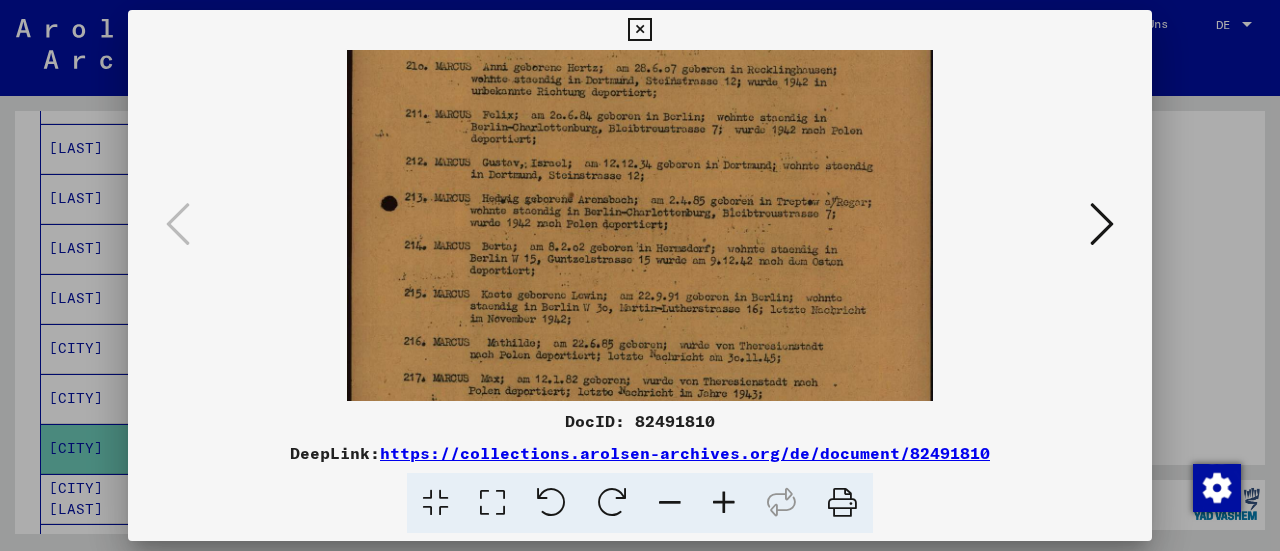 drag, startPoint x: 686, startPoint y: 325, endPoint x: 687, endPoint y: 127, distance: 198.00252 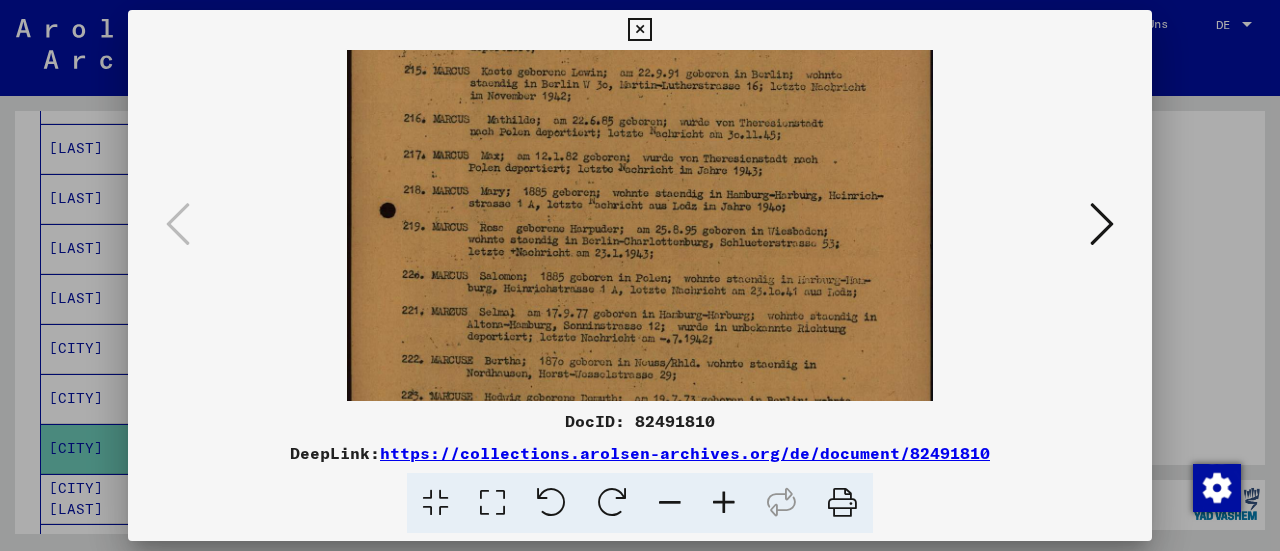 drag, startPoint x: 654, startPoint y: 315, endPoint x: 677, endPoint y: 97, distance: 219.20995 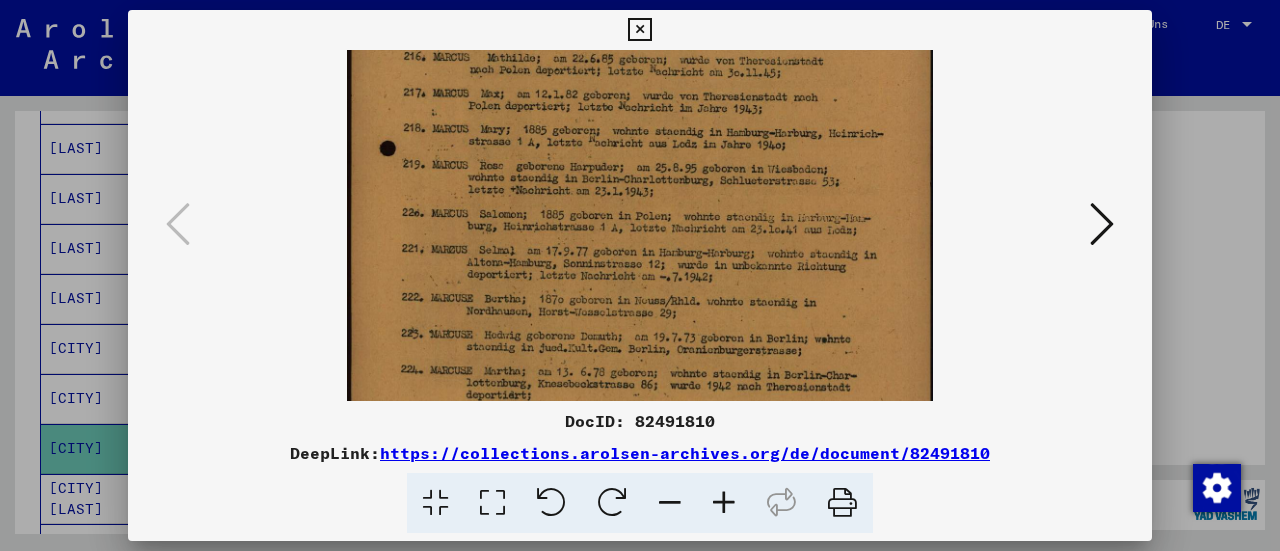 scroll, scrollTop: 600, scrollLeft: 0, axis: vertical 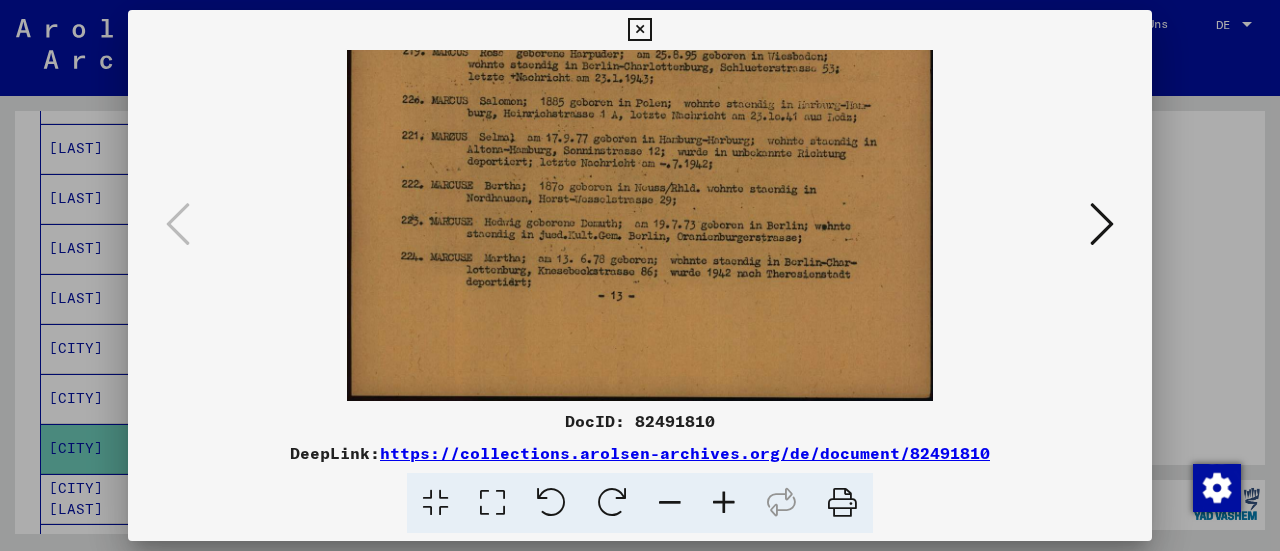 drag, startPoint x: 678, startPoint y: 306, endPoint x: 716, endPoint y: 45, distance: 263.75177 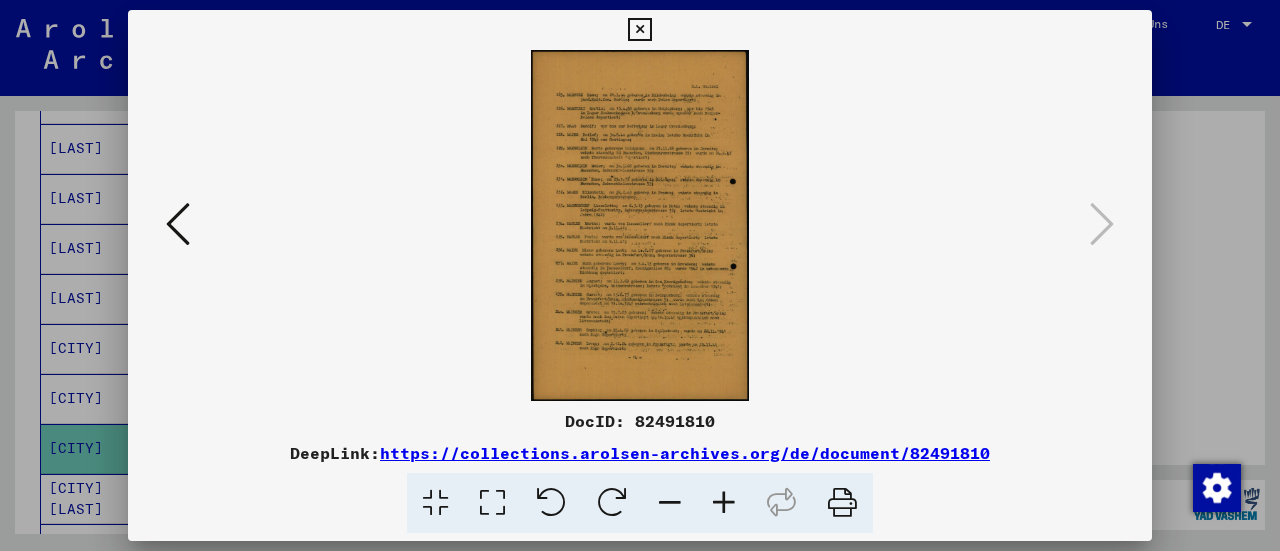 scroll, scrollTop: 0, scrollLeft: 0, axis: both 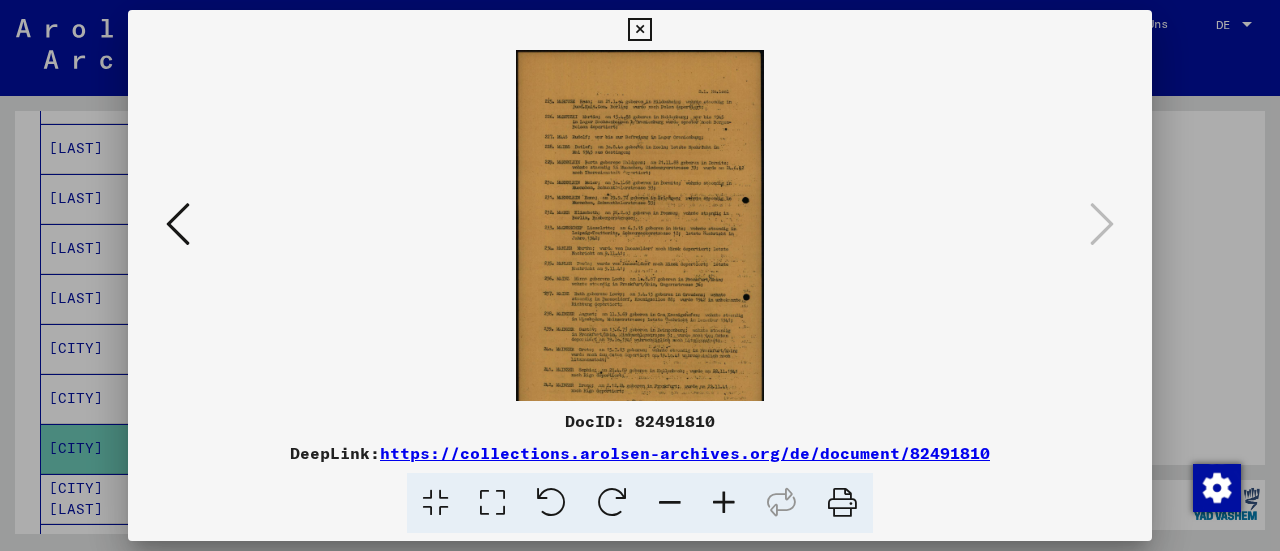 click at bounding box center (724, 503) 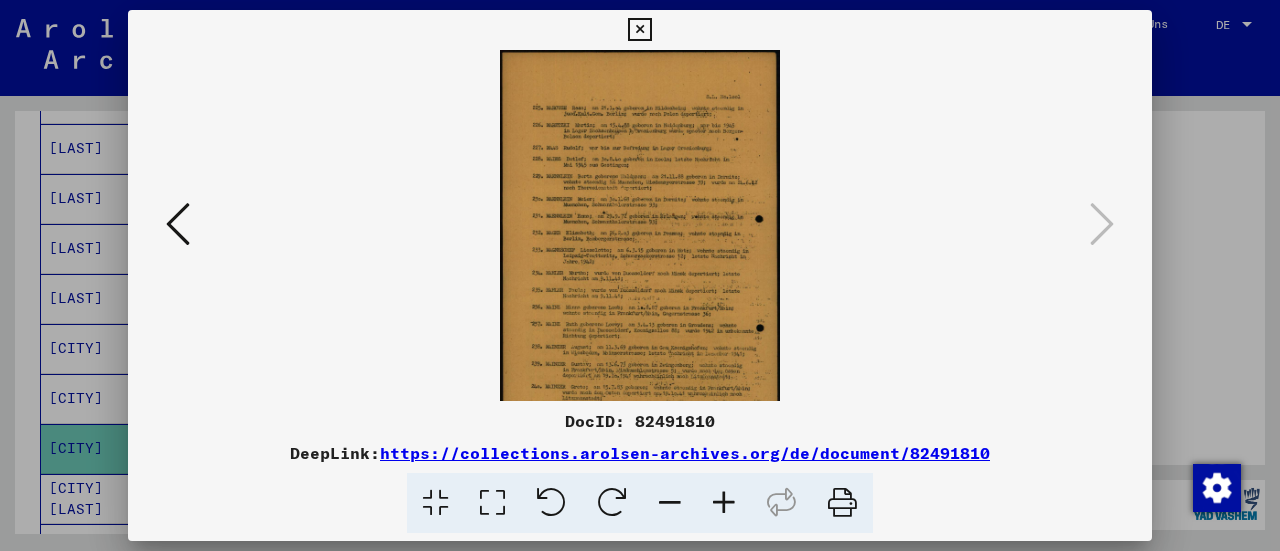 click at bounding box center [724, 503] 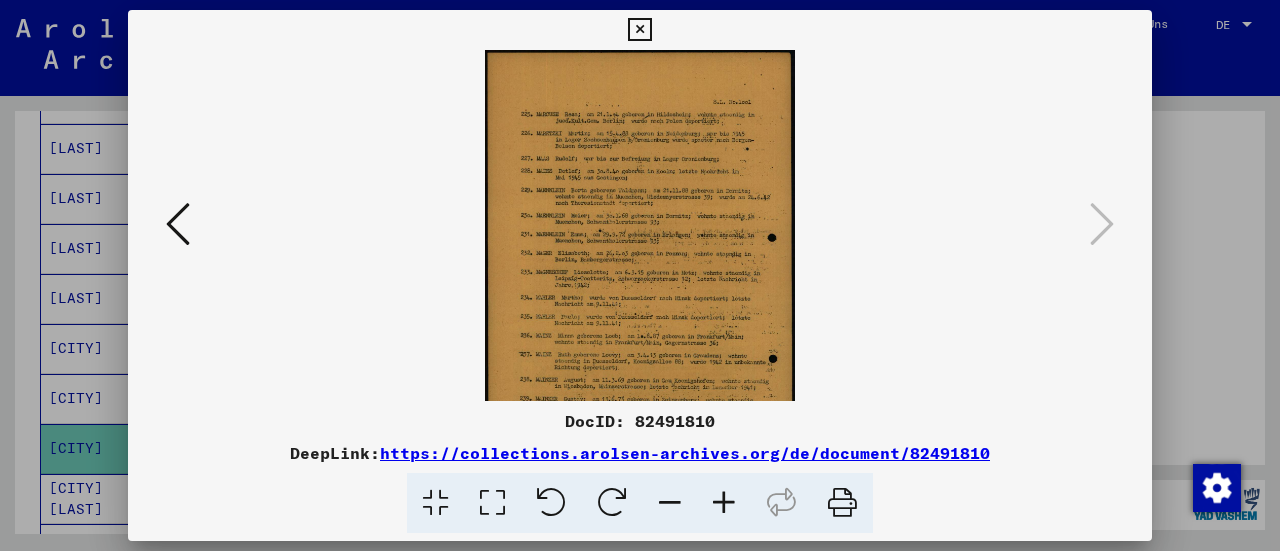 click at bounding box center (724, 503) 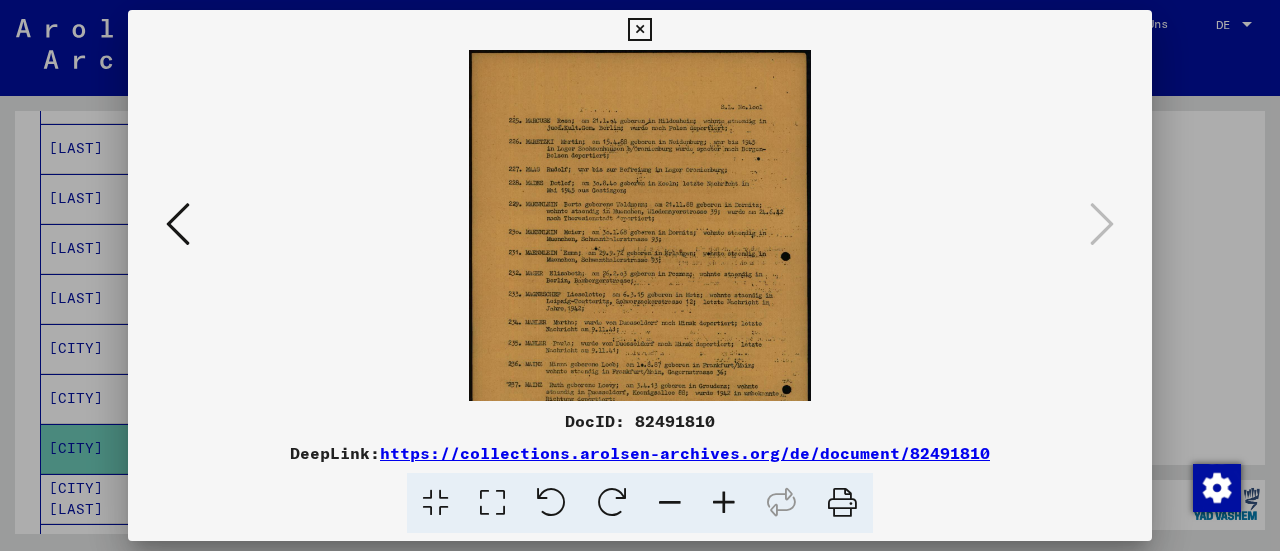 click at bounding box center [724, 503] 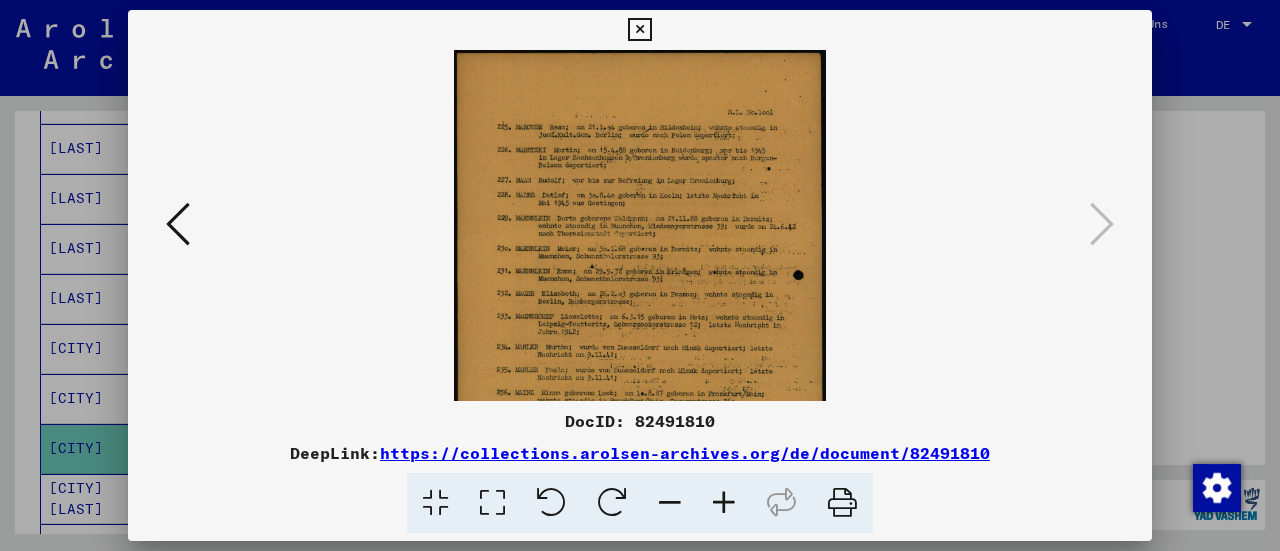 click at bounding box center [724, 503] 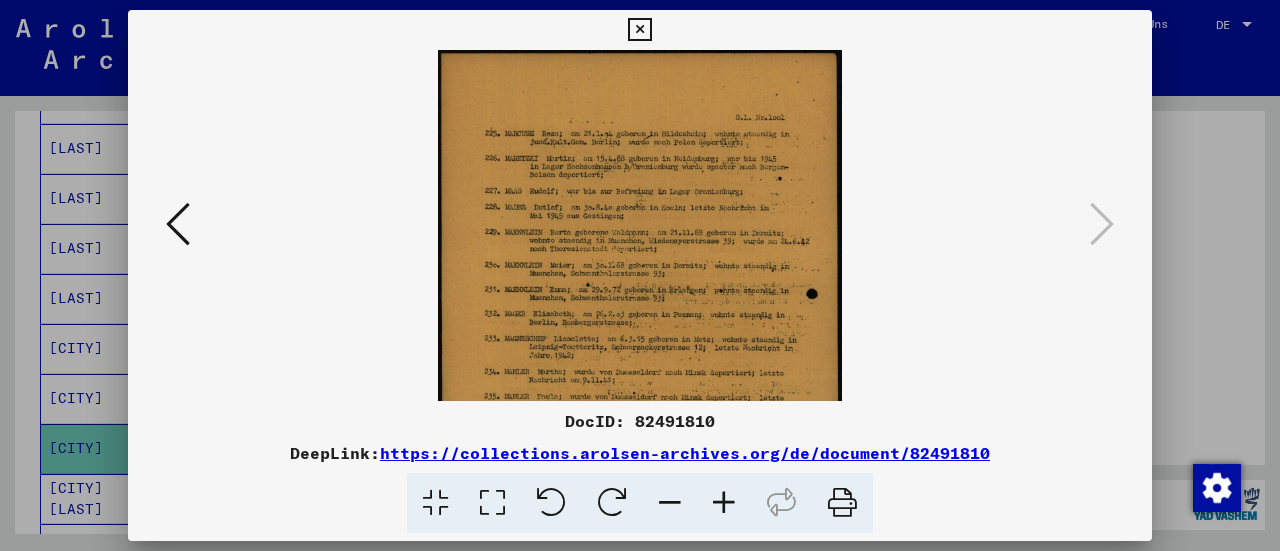 click at bounding box center [724, 503] 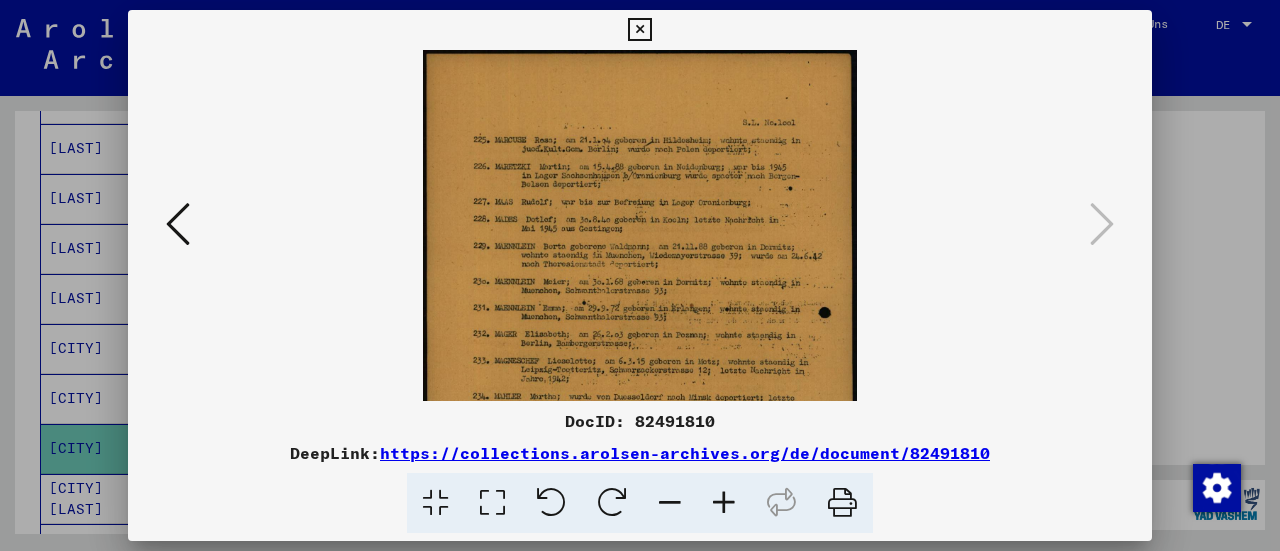 click at bounding box center [724, 503] 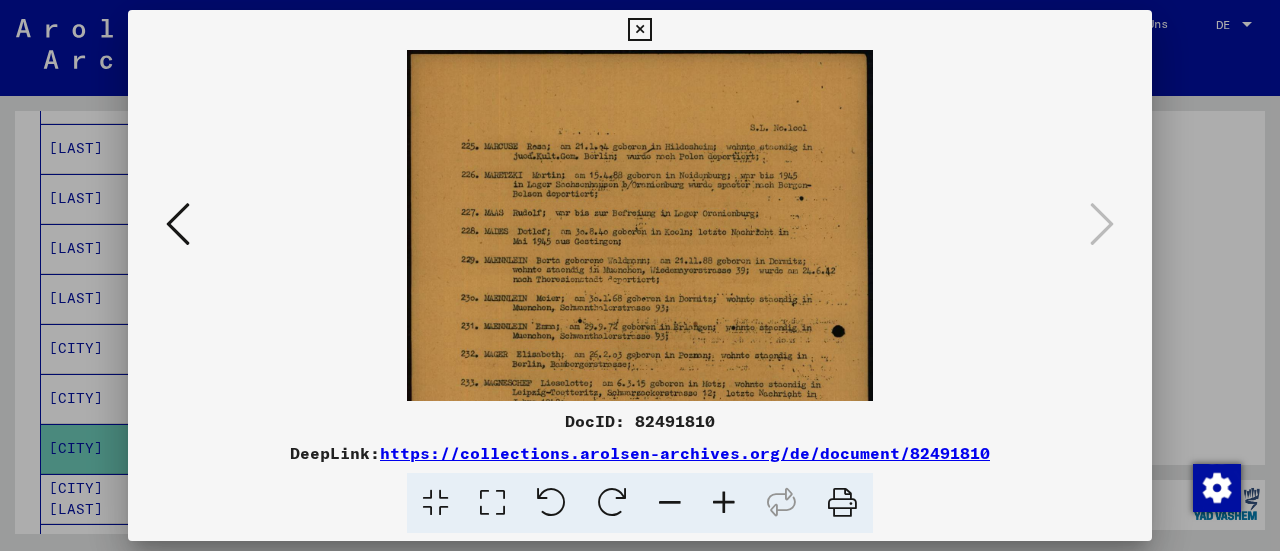 click at bounding box center [724, 503] 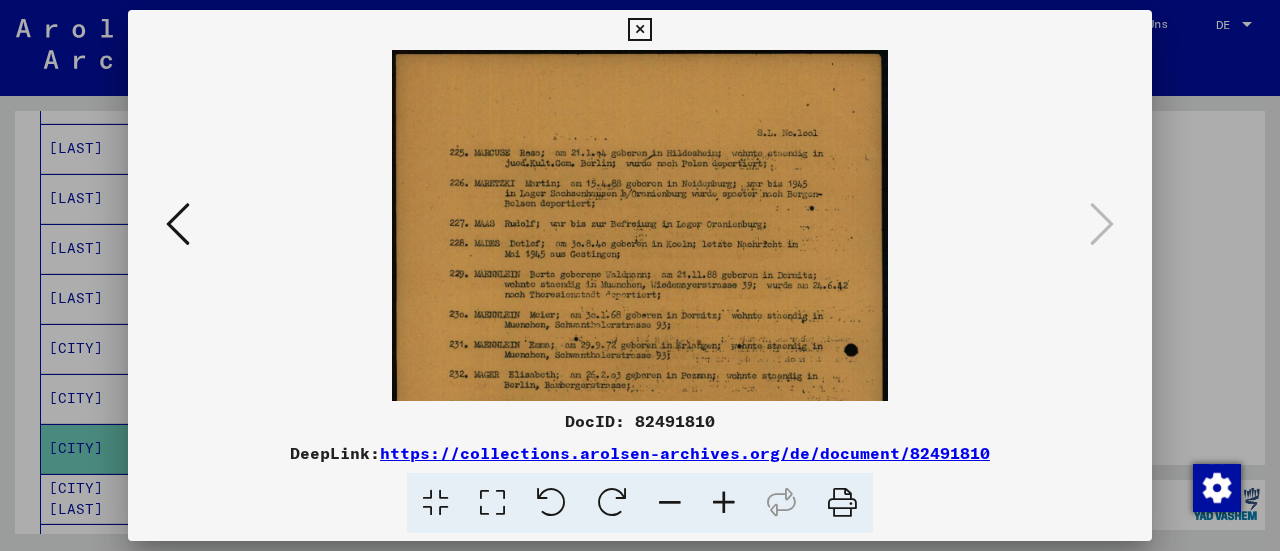 click at bounding box center (724, 503) 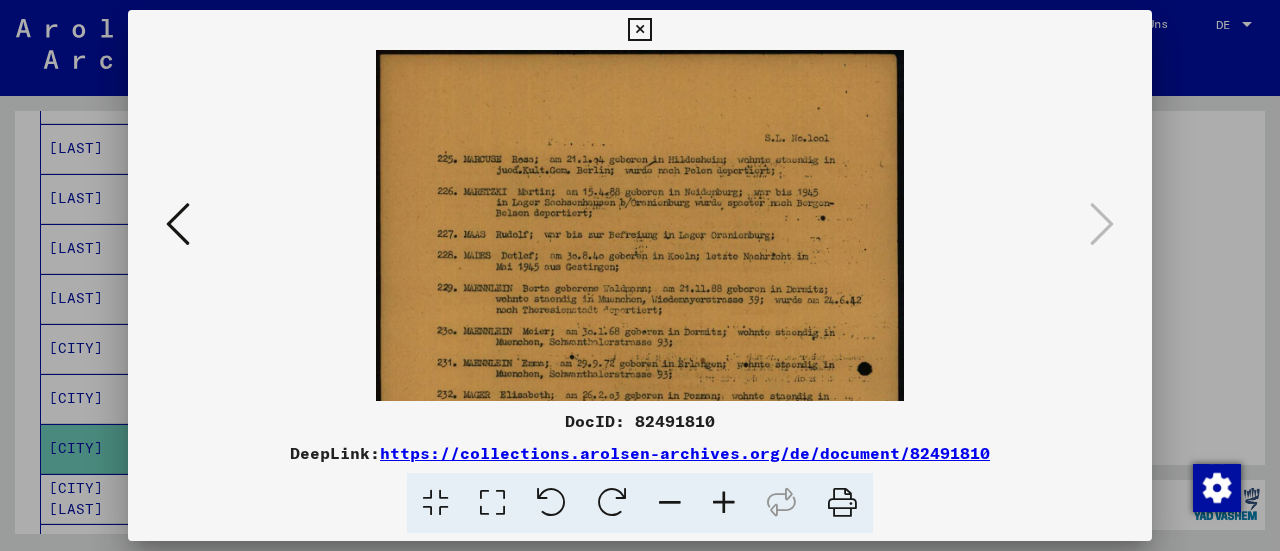 click at bounding box center [724, 503] 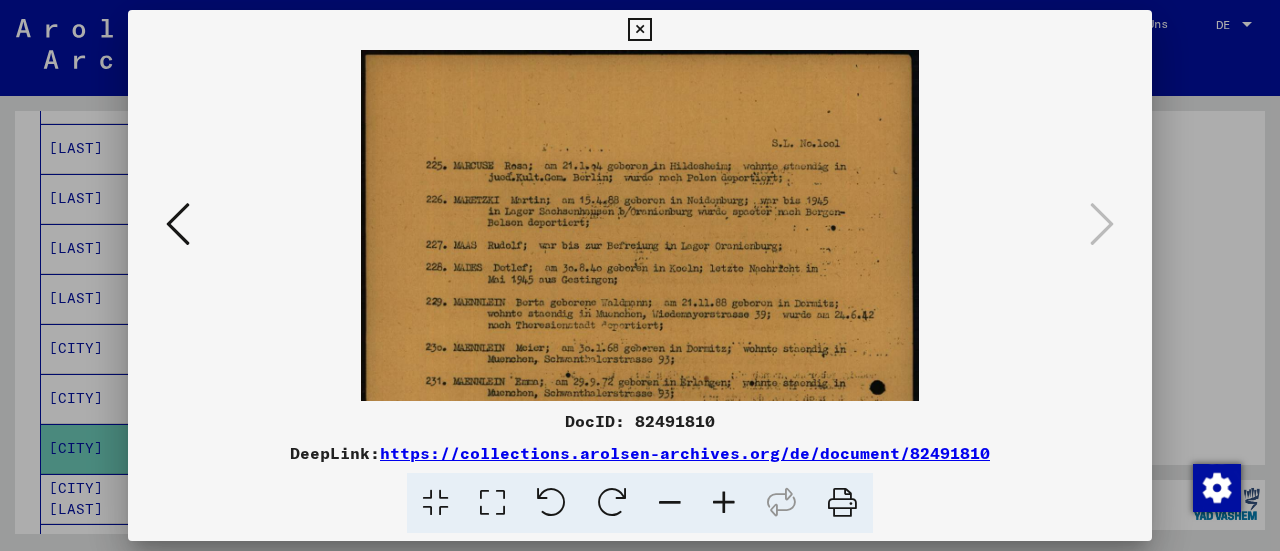 click at bounding box center [724, 503] 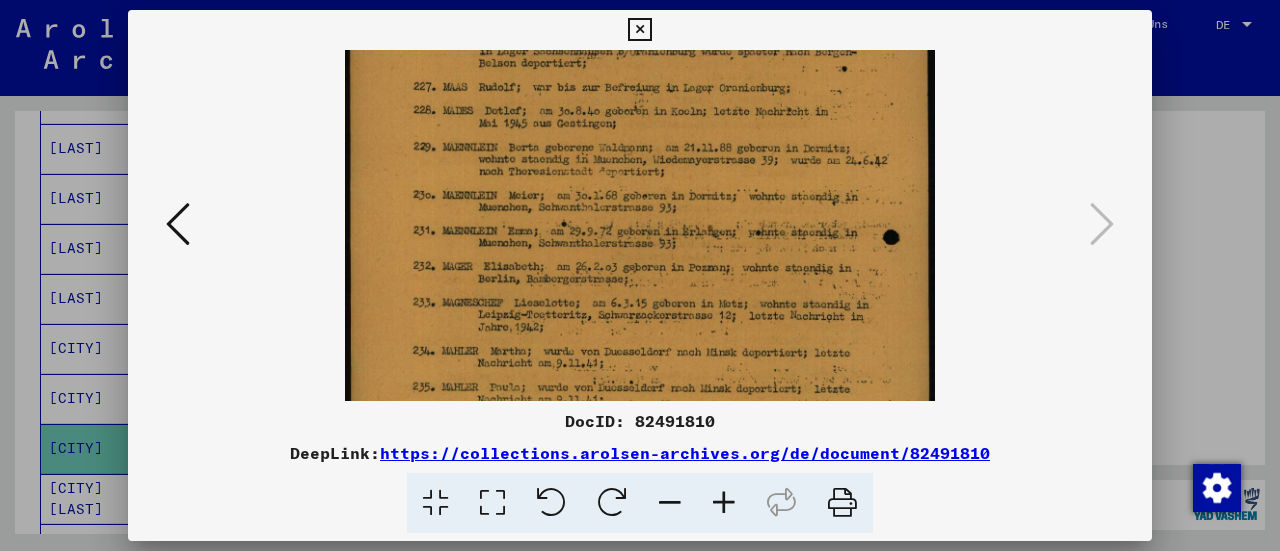 scroll, scrollTop: 184, scrollLeft: 0, axis: vertical 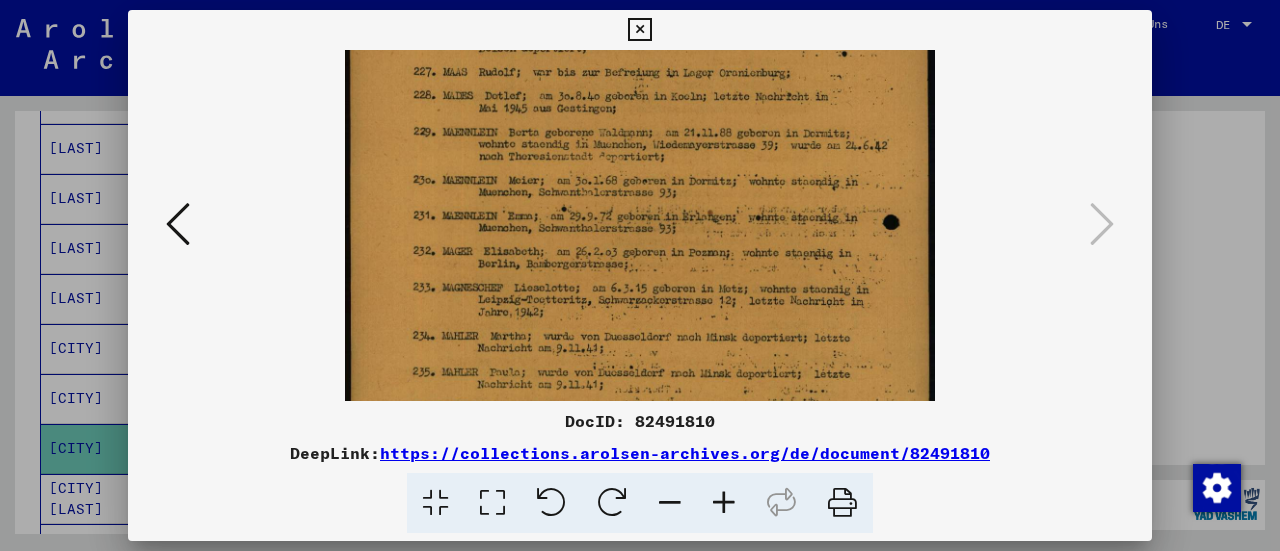 drag, startPoint x: 685, startPoint y: 345, endPoint x: 683, endPoint y: 181, distance: 164.01219 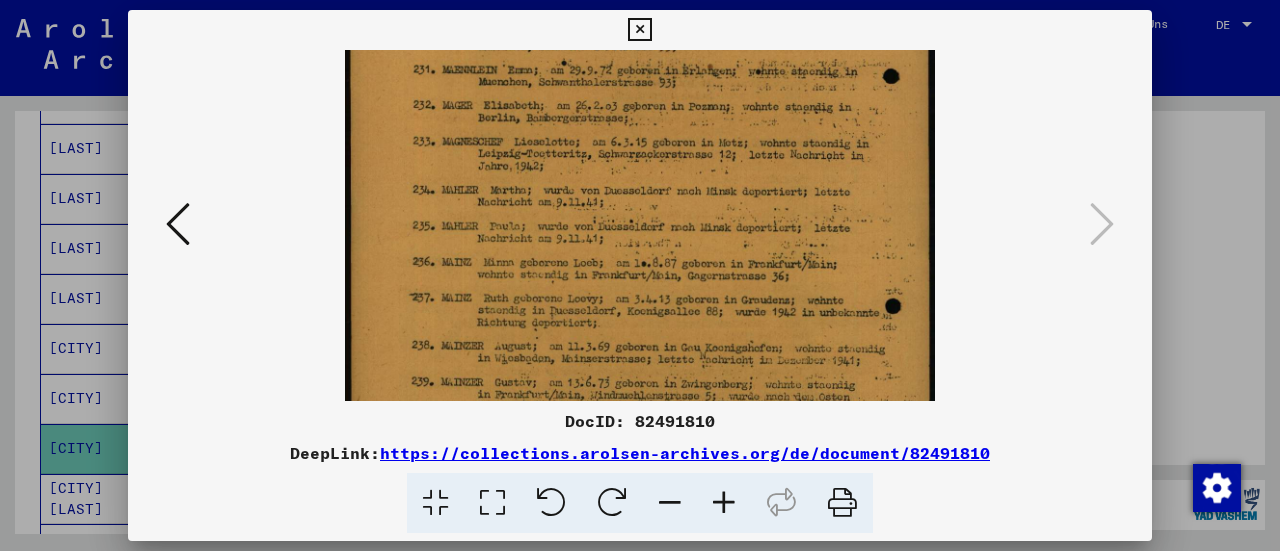 scroll, scrollTop: 338, scrollLeft: 0, axis: vertical 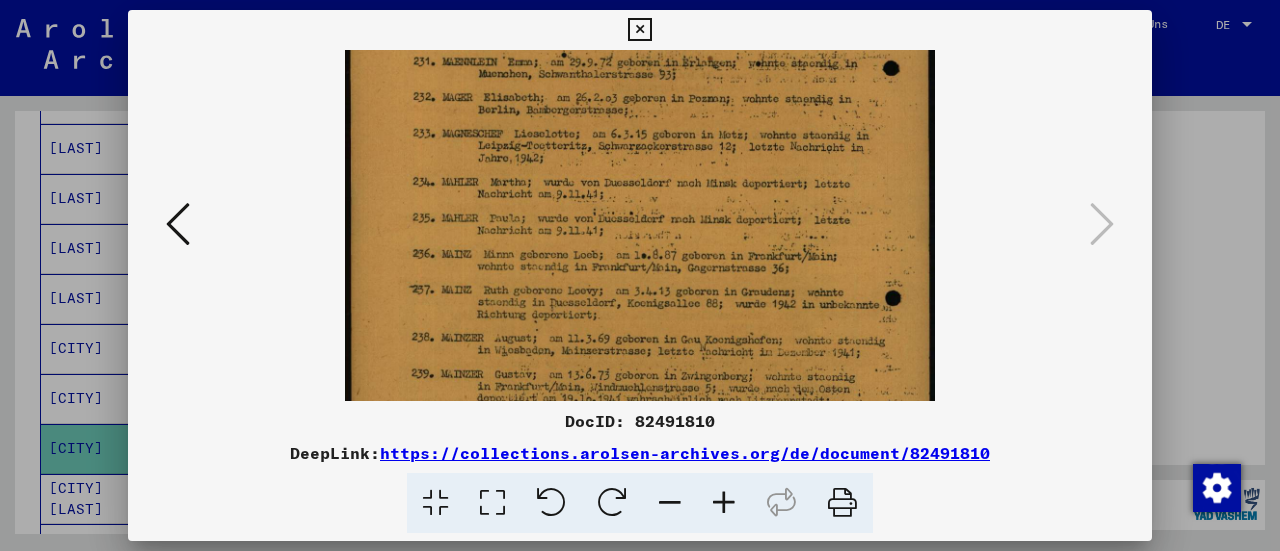 drag, startPoint x: 678, startPoint y: 305, endPoint x: 678, endPoint y: 156, distance: 149 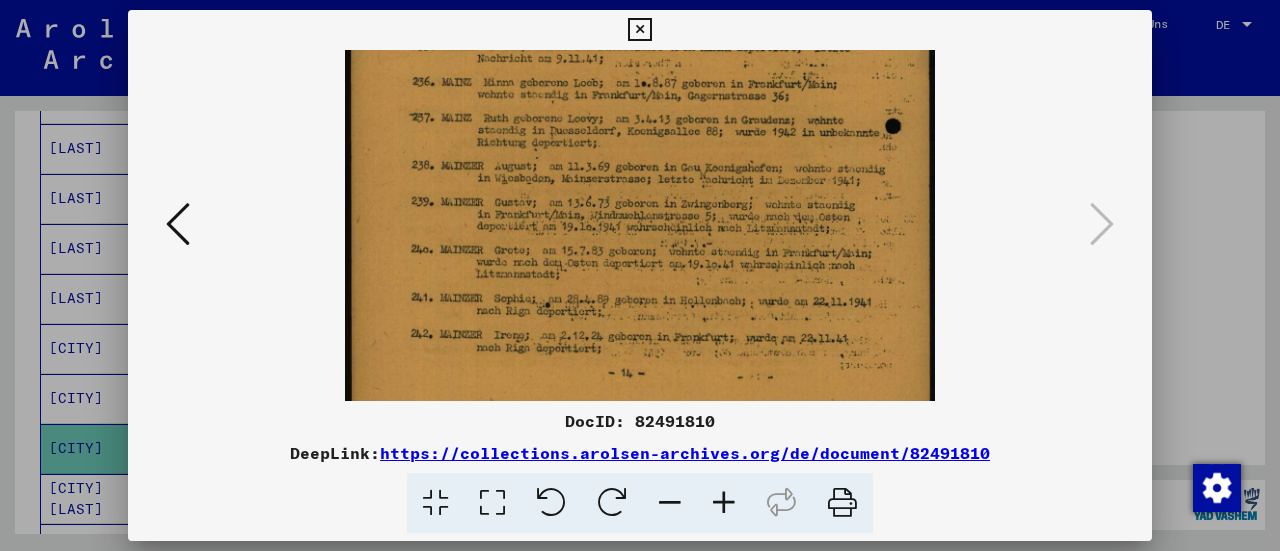 scroll, scrollTop: 508, scrollLeft: 0, axis: vertical 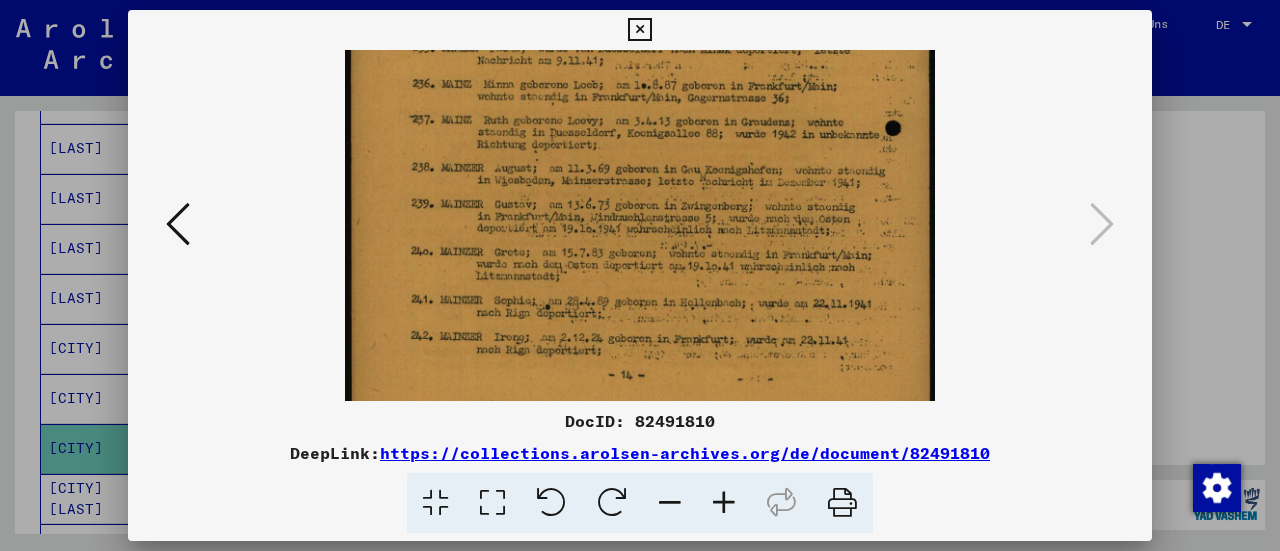 drag, startPoint x: 647, startPoint y: 323, endPoint x: 623, endPoint y: 164, distance: 160.80112 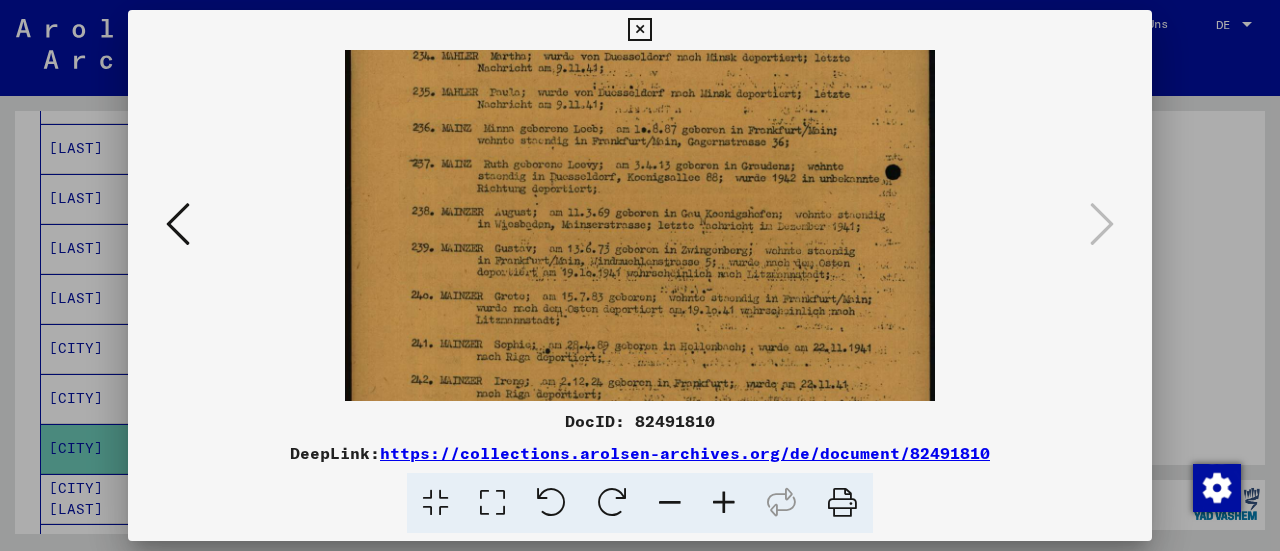 scroll, scrollTop: 462, scrollLeft: 0, axis: vertical 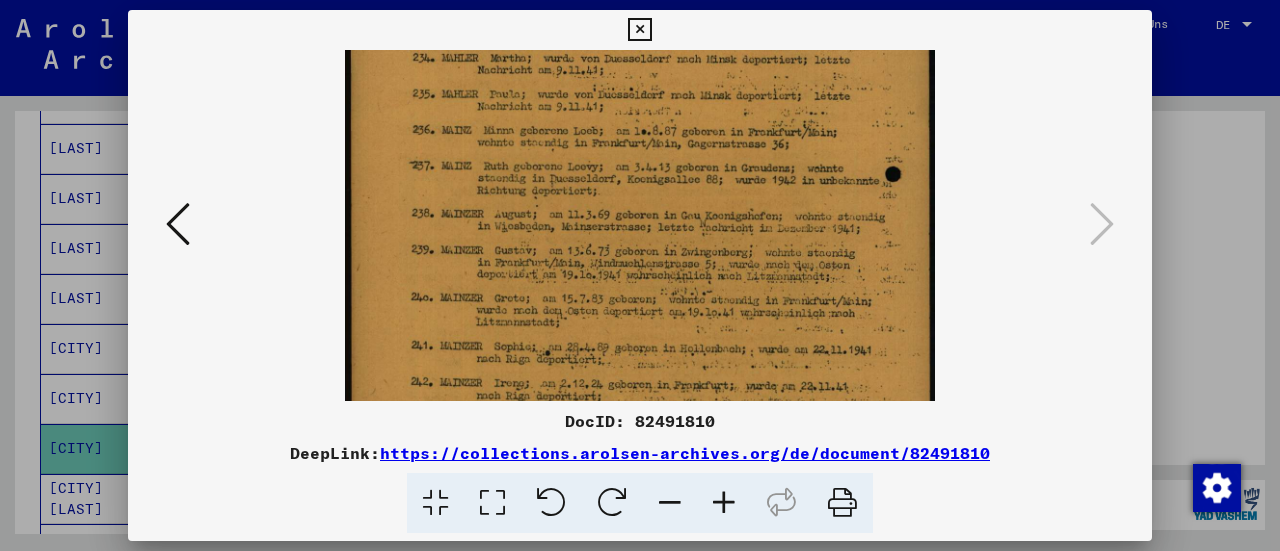 drag, startPoint x: 533, startPoint y: 258, endPoint x: 529, endPoint y: 307, distance: 49.162994 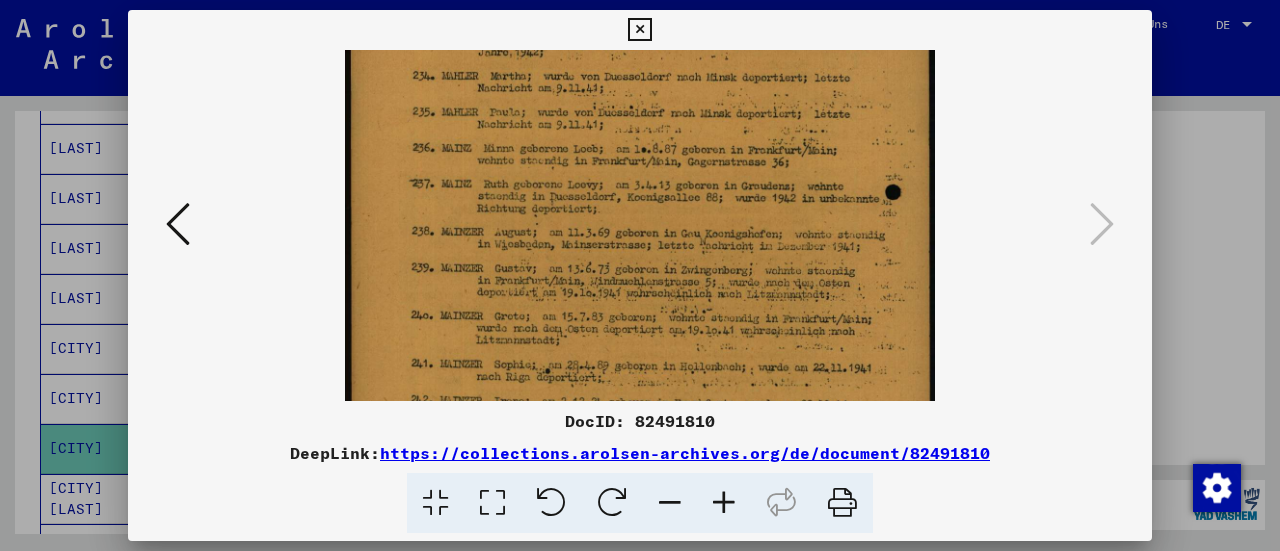 scroll, scrollTop: 438, scrollLeft: 0, axis: vertical 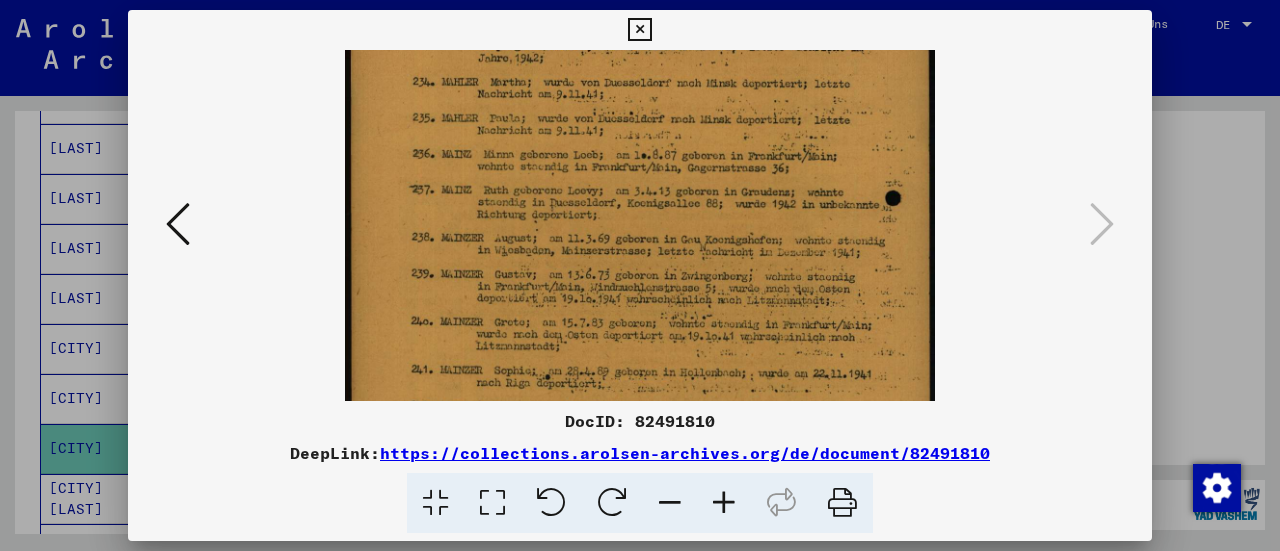 drag, startPoint x: 528, startPoint y: 277, endPoint x: 524, endPoint y: 304, distance: 27.294687 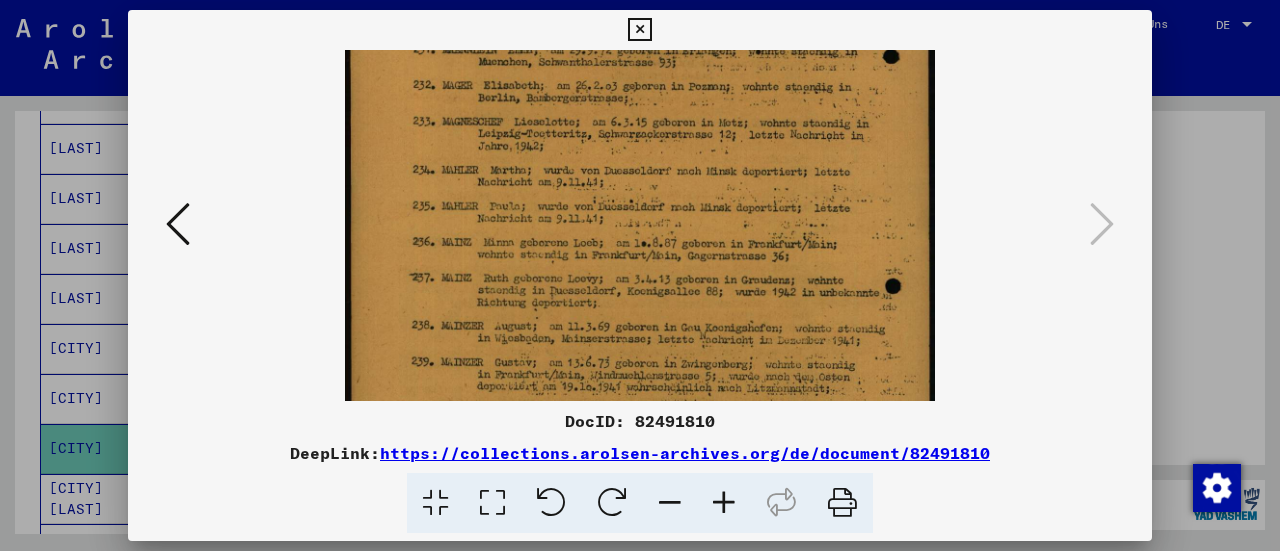 scroll, scrollTop: 350, scrollLeft: 0, axis: vertical 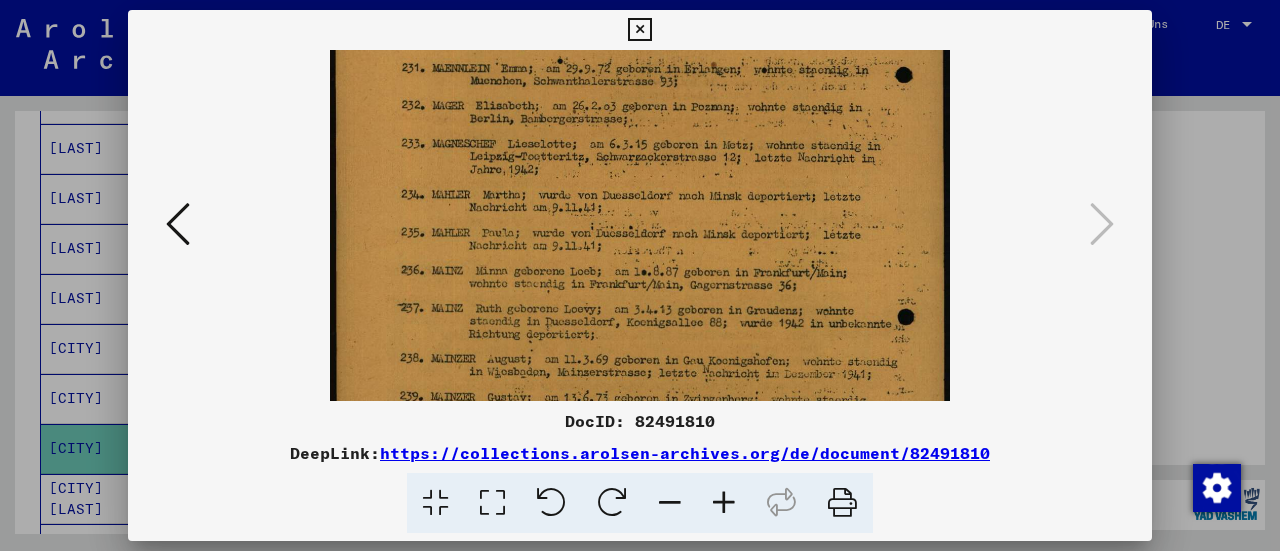 click at bounding box center [724, 503] 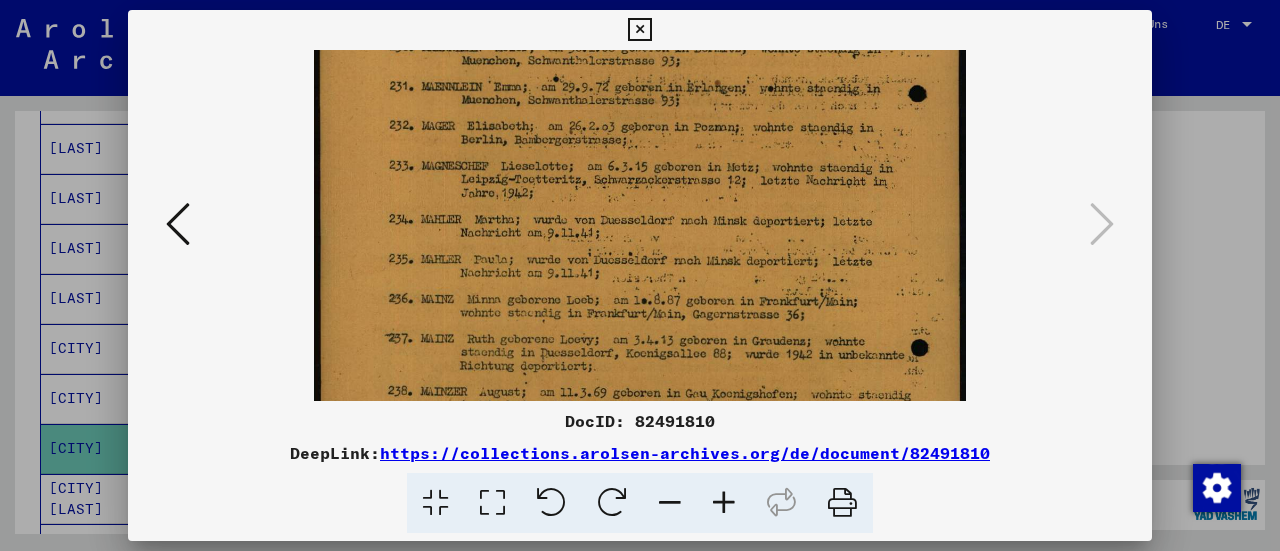 click at bounding box center (724, 503) 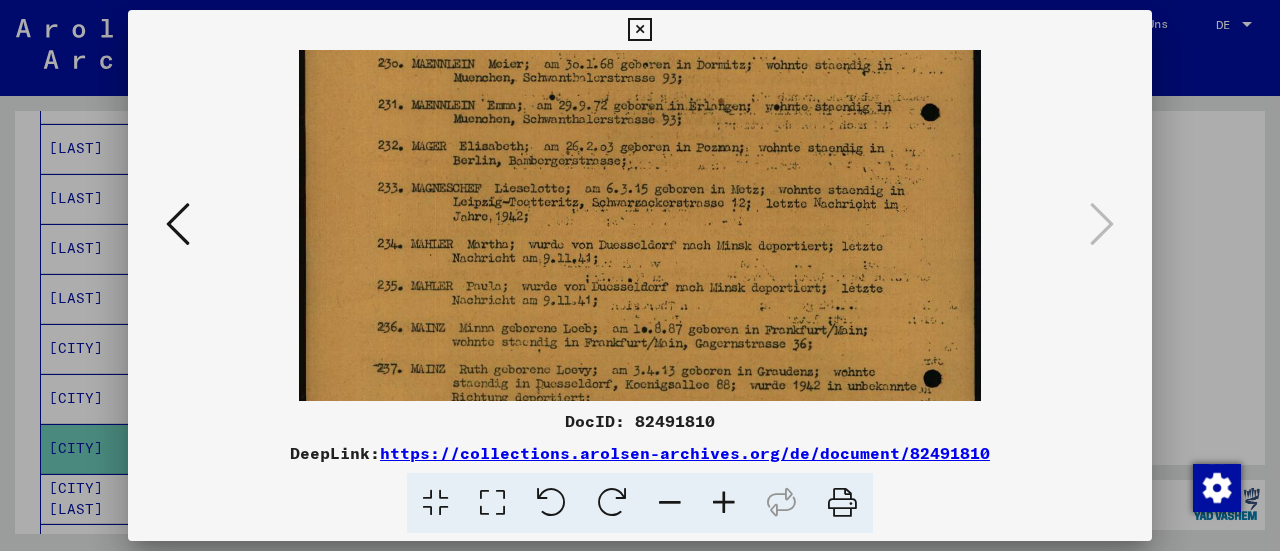 click at bounding box center (724, 503) 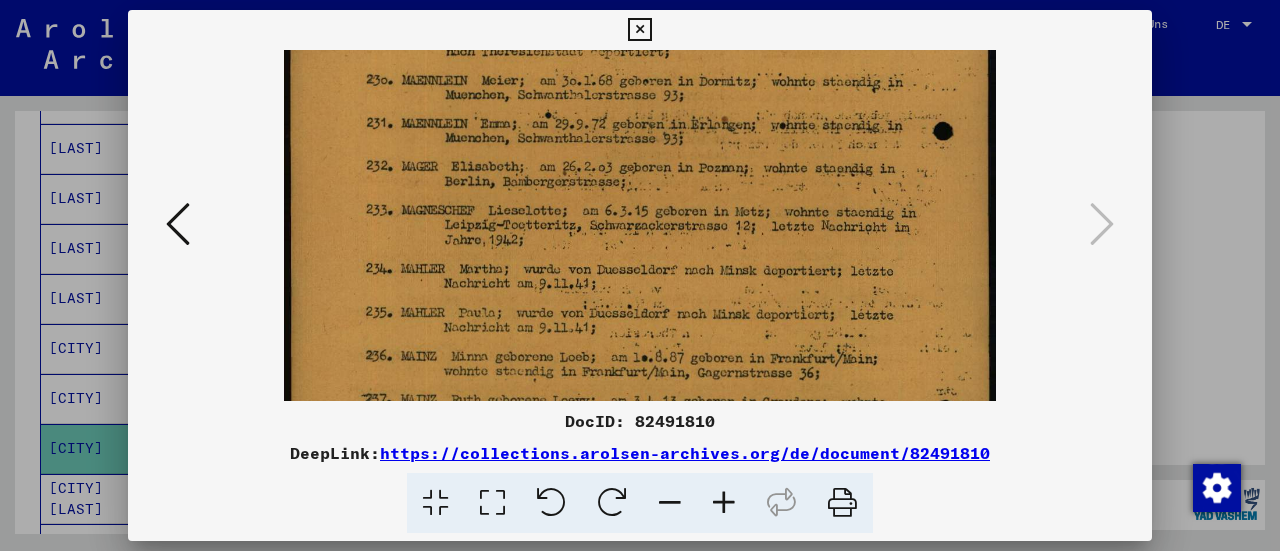 drag, startPoint x: 631, startPoint y: 27, endPoint x: 623, endPoint y: 37, distance: 12.806249 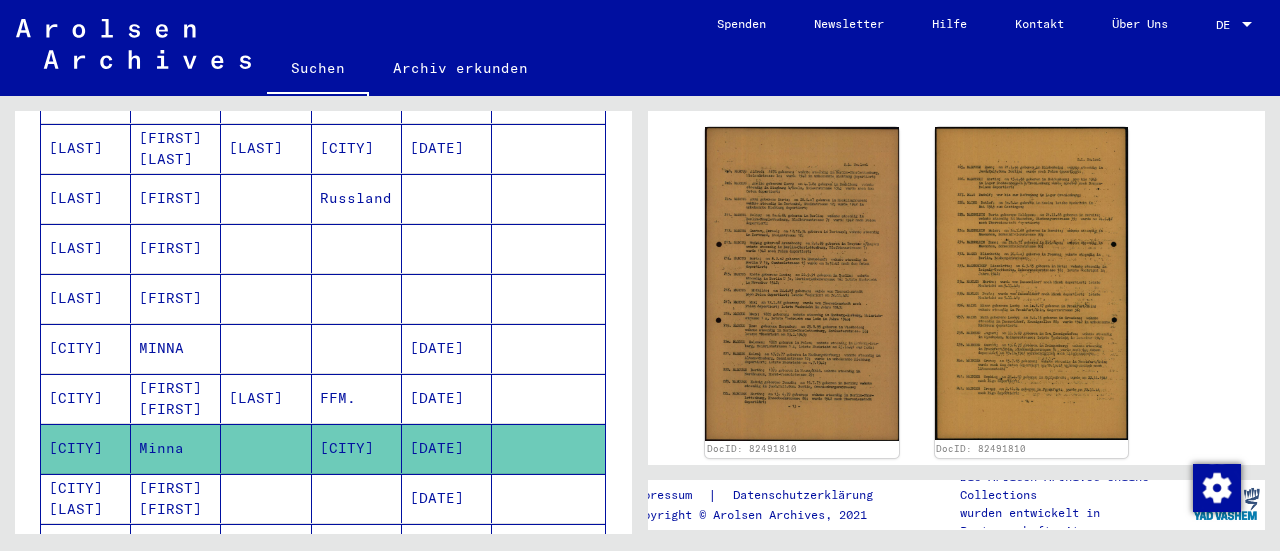 click on "[DATE]" at bounding box center [447, 548] 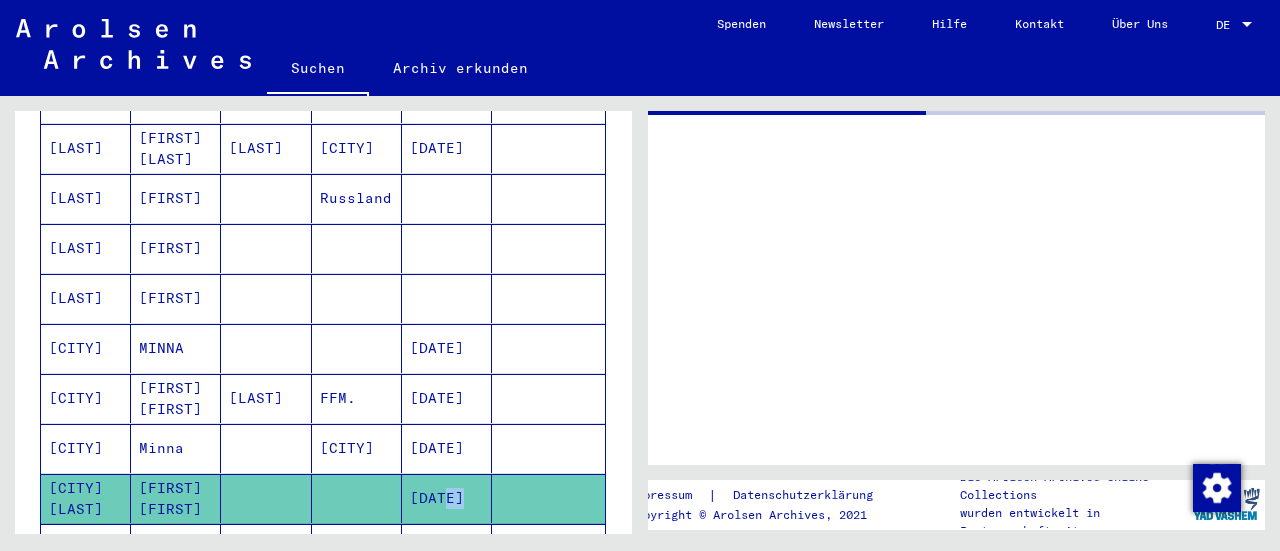 click on "[DATE]" 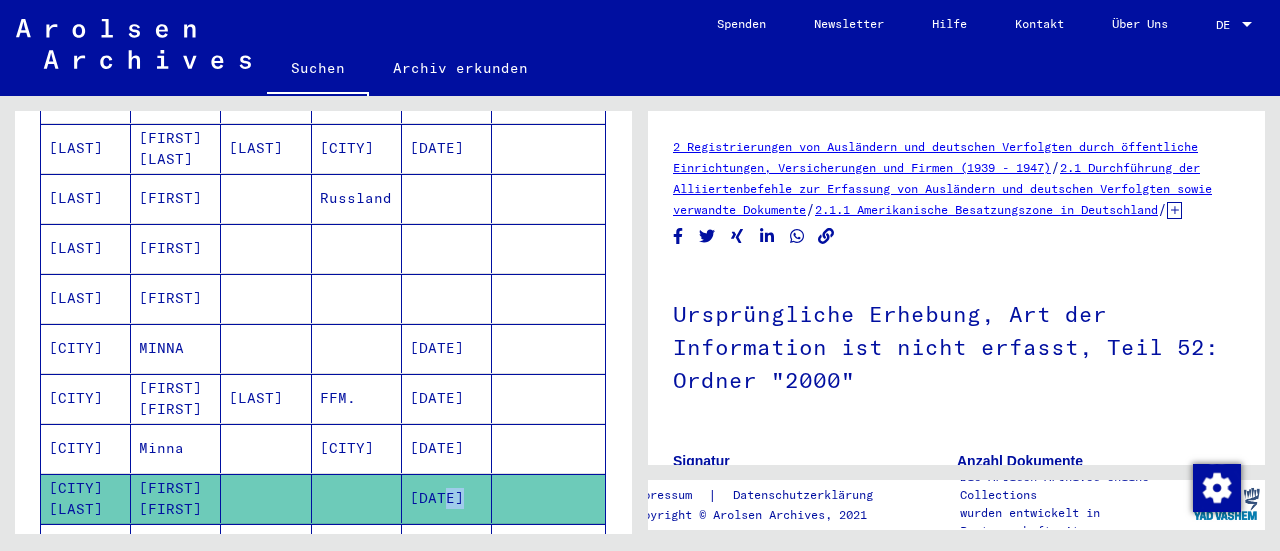 scroll, scrollTop: 0, scrollLeft: 0, axis: both 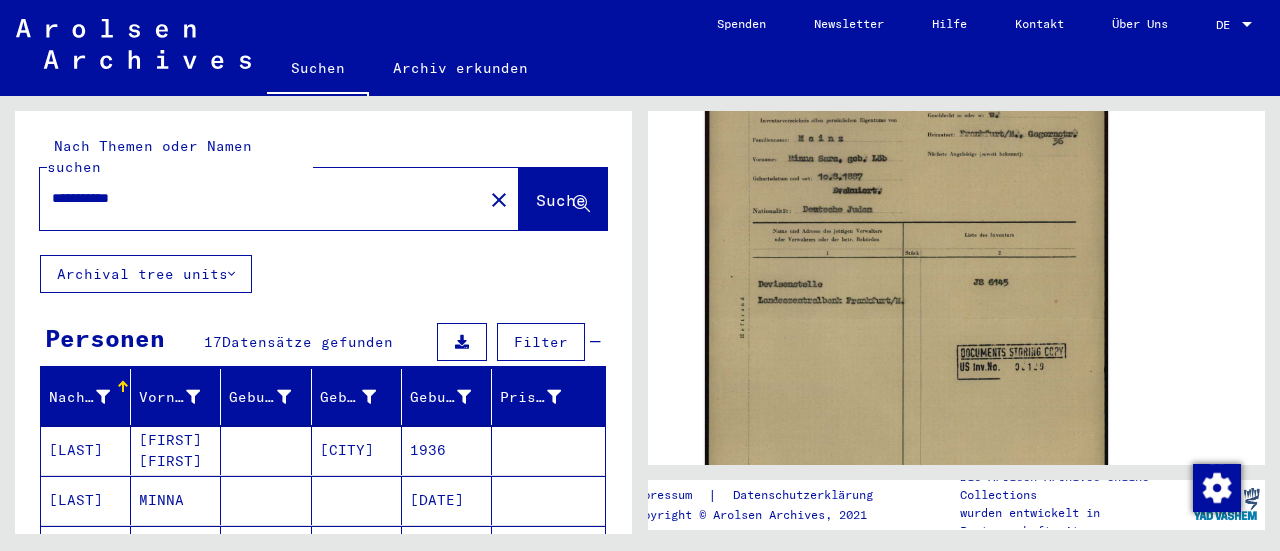 drag, startPoint x: 98, startPoint y: 171, endPoint x: 0, endPoint y: 126, distance: 107.837845 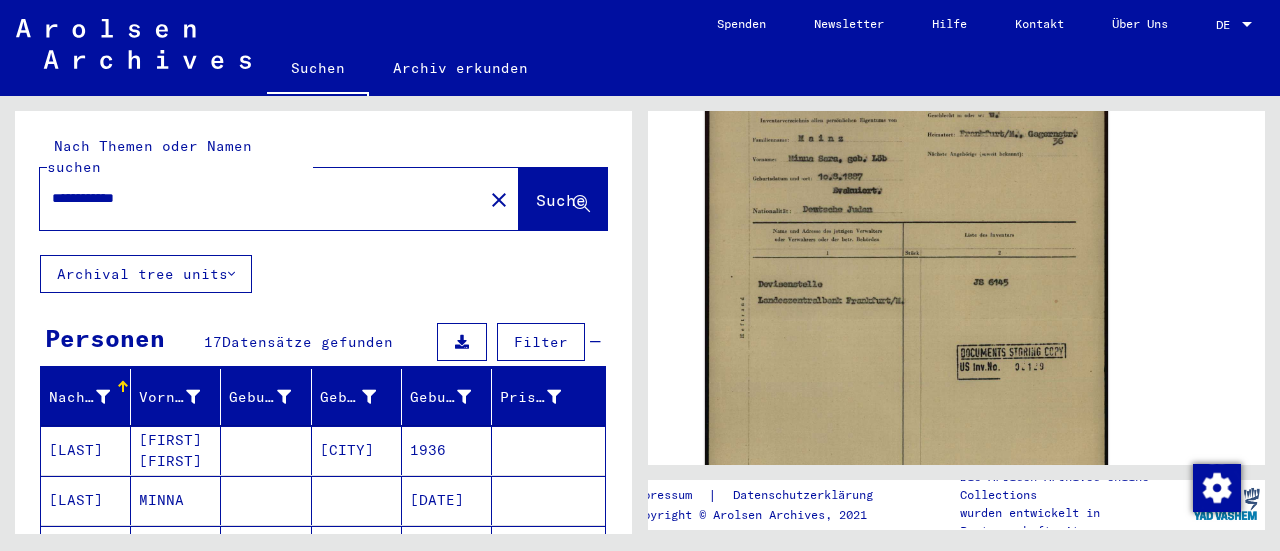 type on "**********" 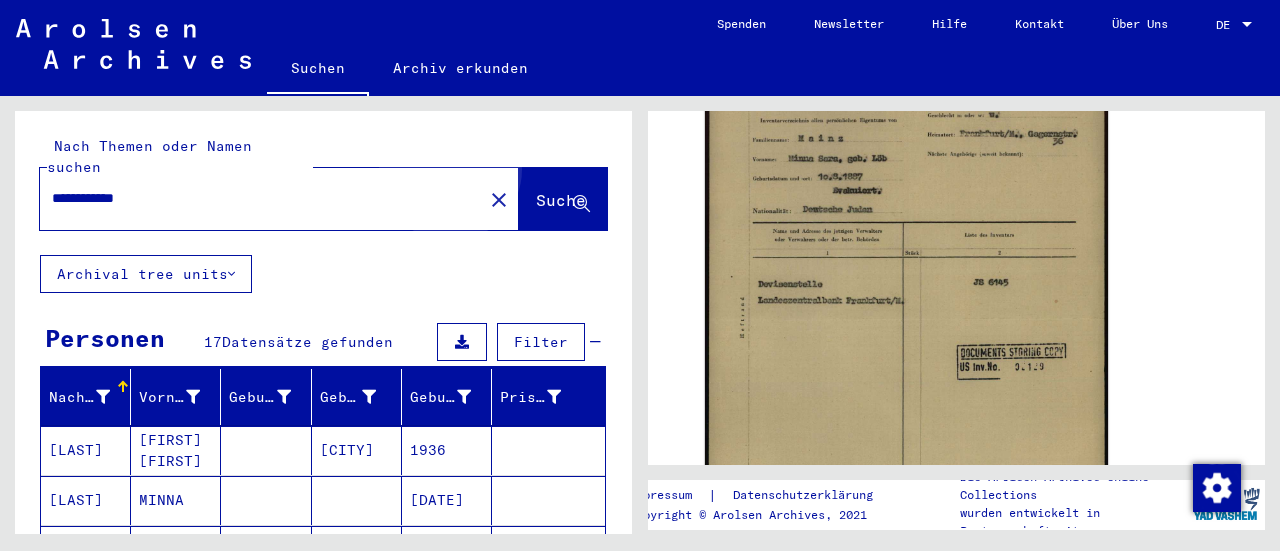 click on "Suche" 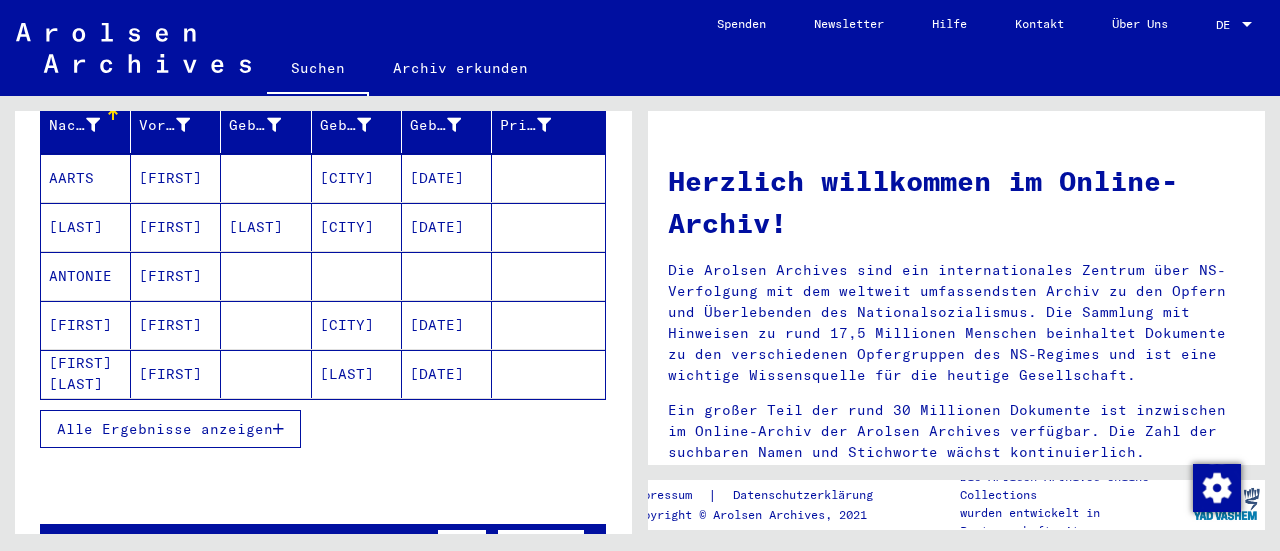 scroll, scrollTop: 300, scrollLeft: 0, axis: vertical 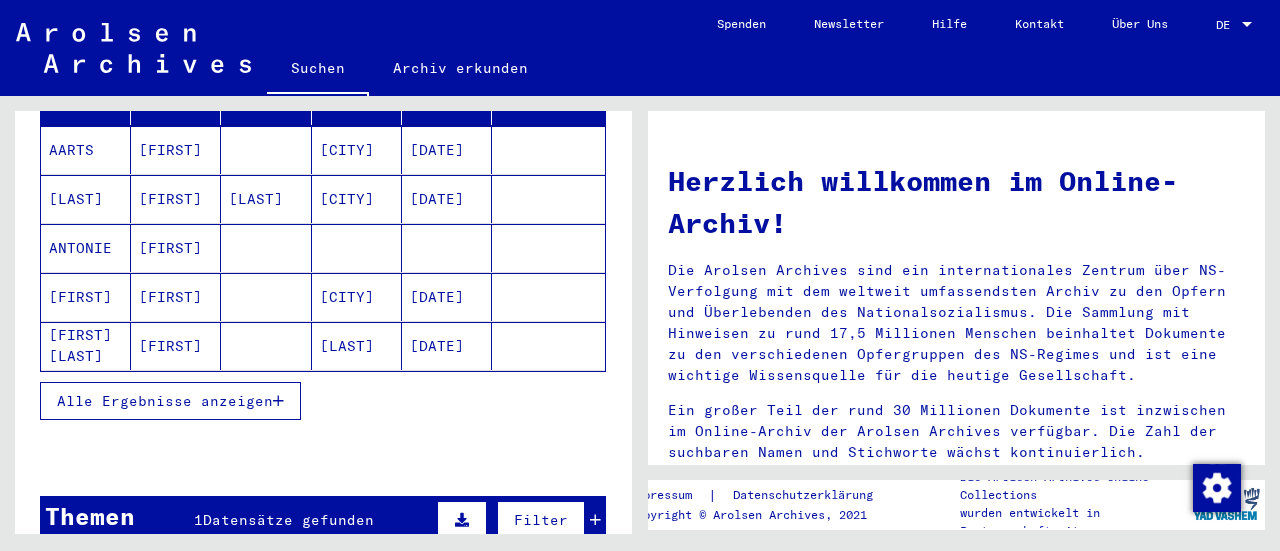 click on "Alle Ergebnisse anzeigen" at bounding box center (165, 401) 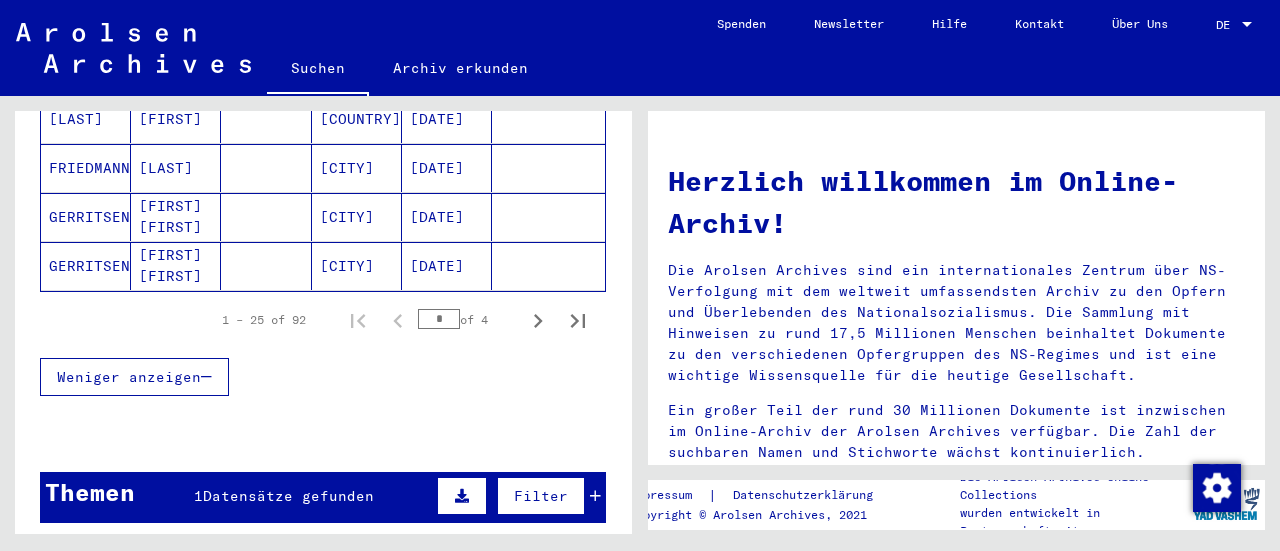 scroll, scrollTop: 1484, scrollLeft: 0, axis: vertical 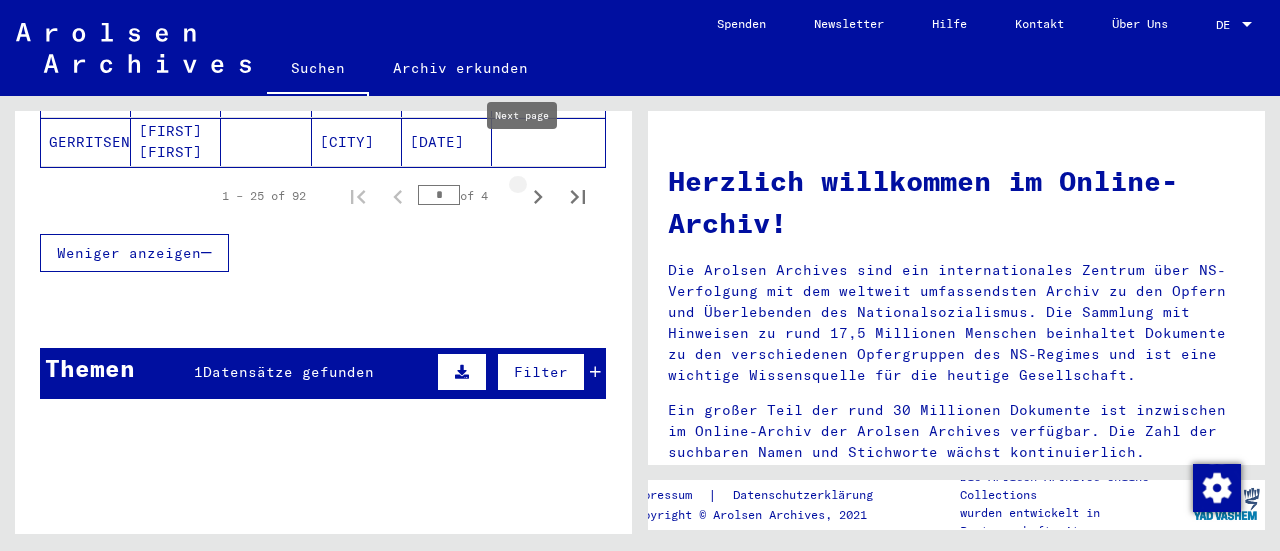 click 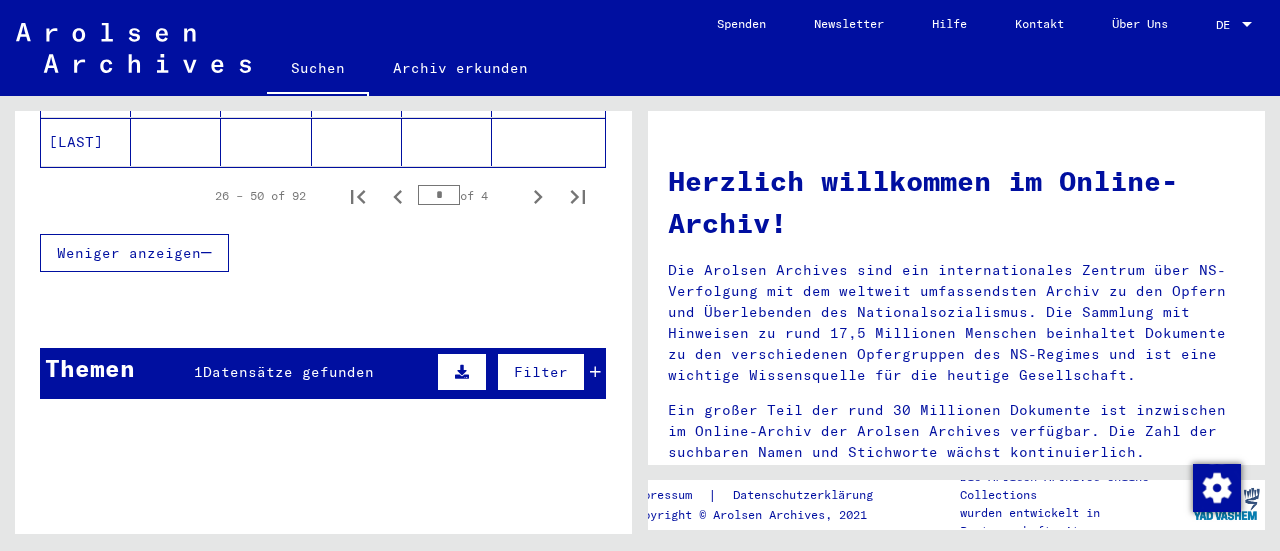 scroll, scrollTop: 1384, scrollLeft: 0, axis: vertical 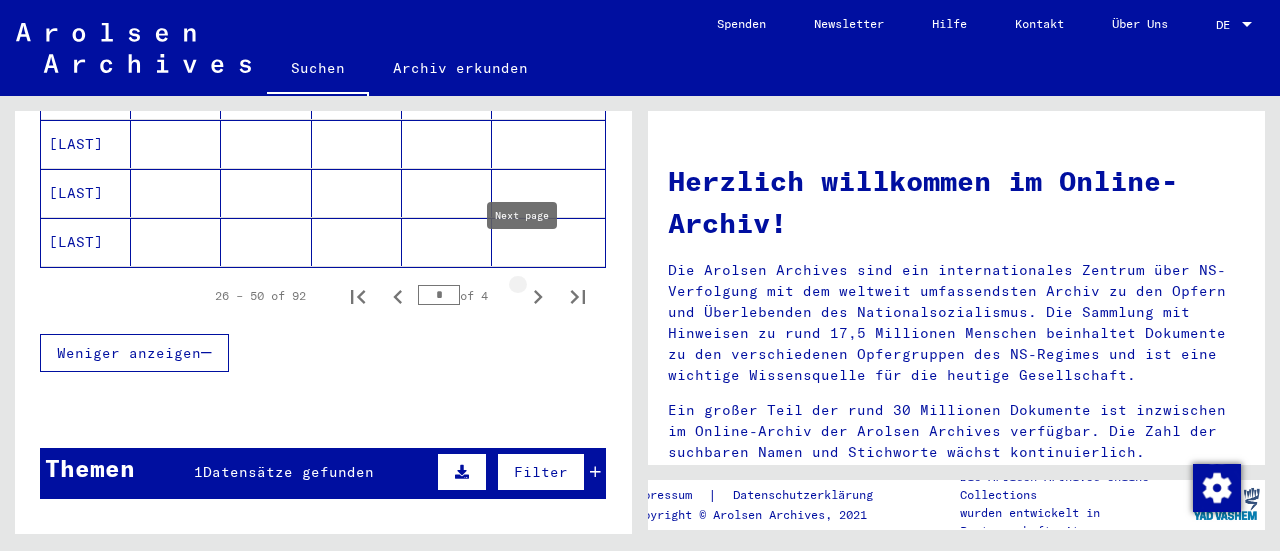 click 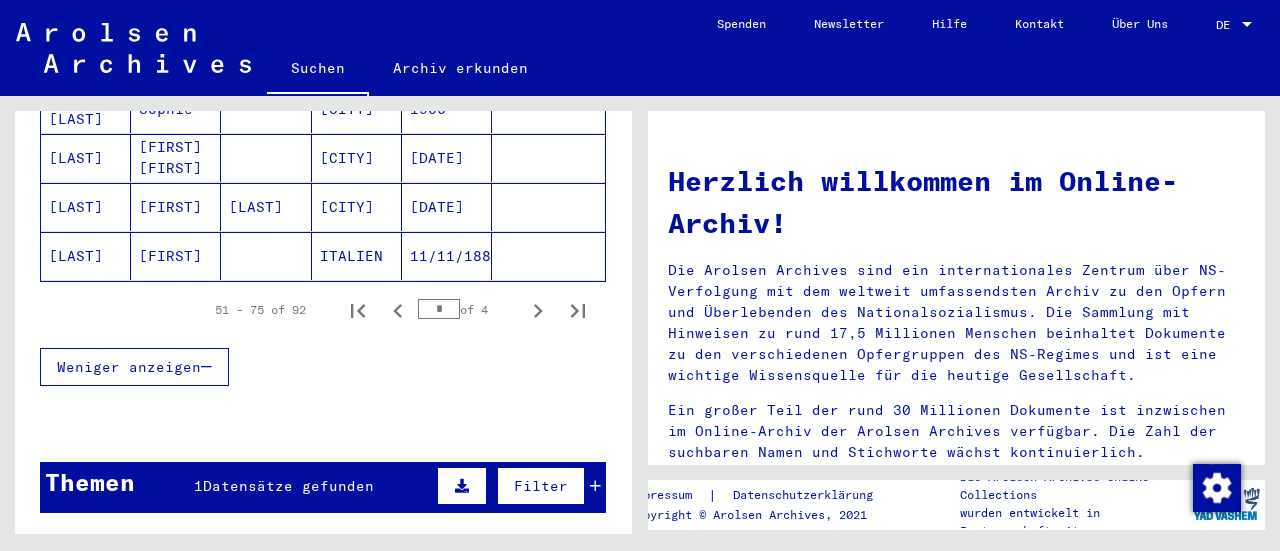 scroll, scrollTop: 1484, scrollLeft: 0, axis: vertical 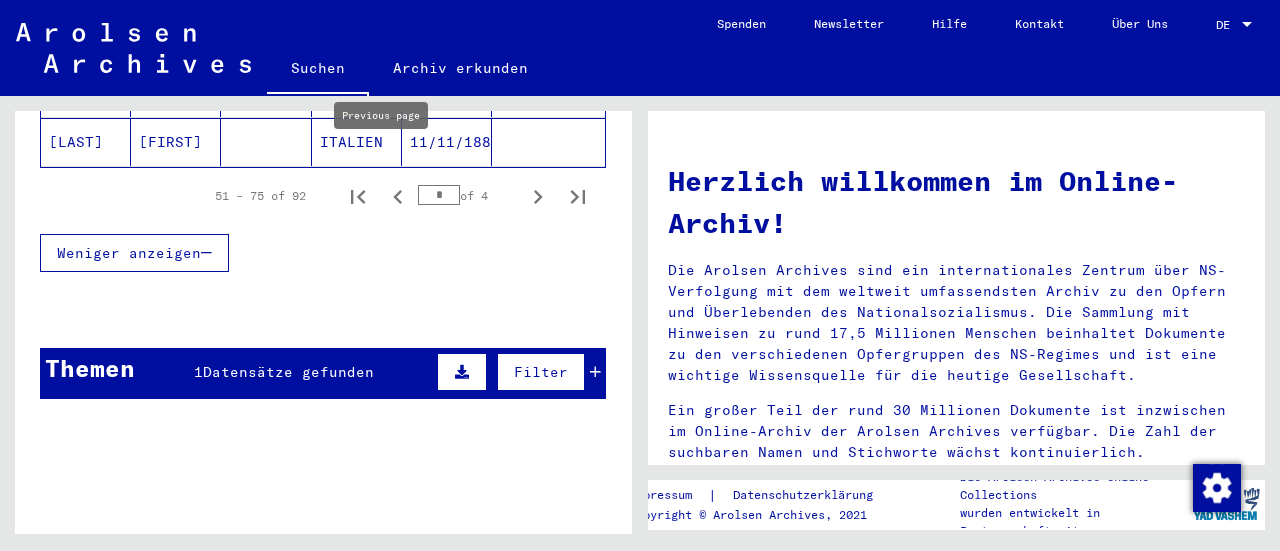 click 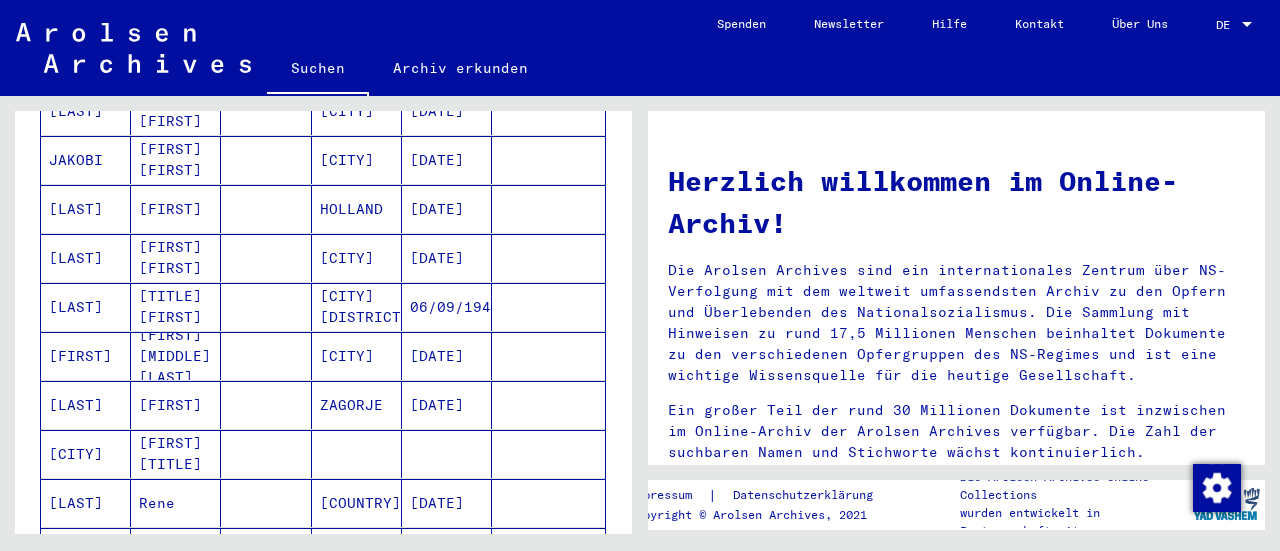 scroll, scrollTop: 684, scrollLeft: 0, axis: vertical 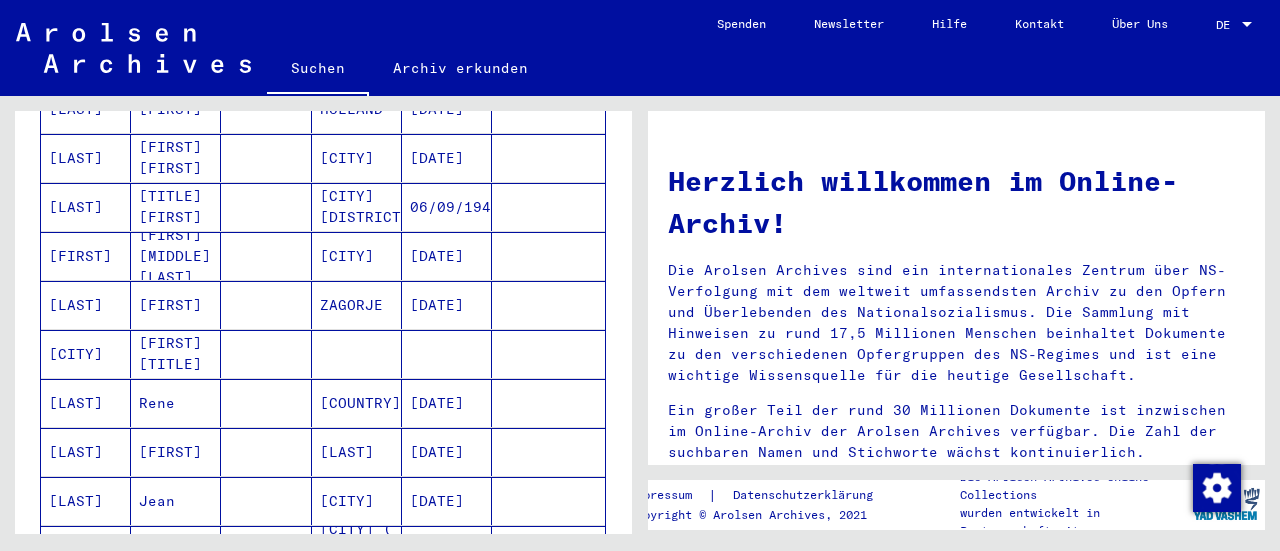 click on "[CITY]" at bounding box center (86, 403) 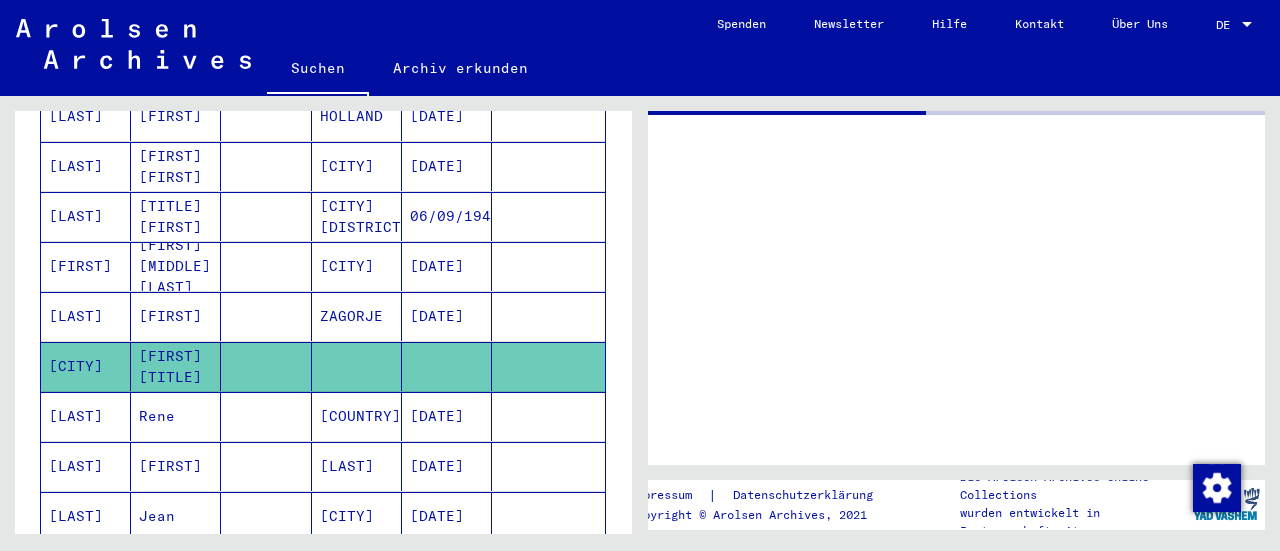 scroll, scrollTop: 690, scrollLeft: 0, axis: vertical 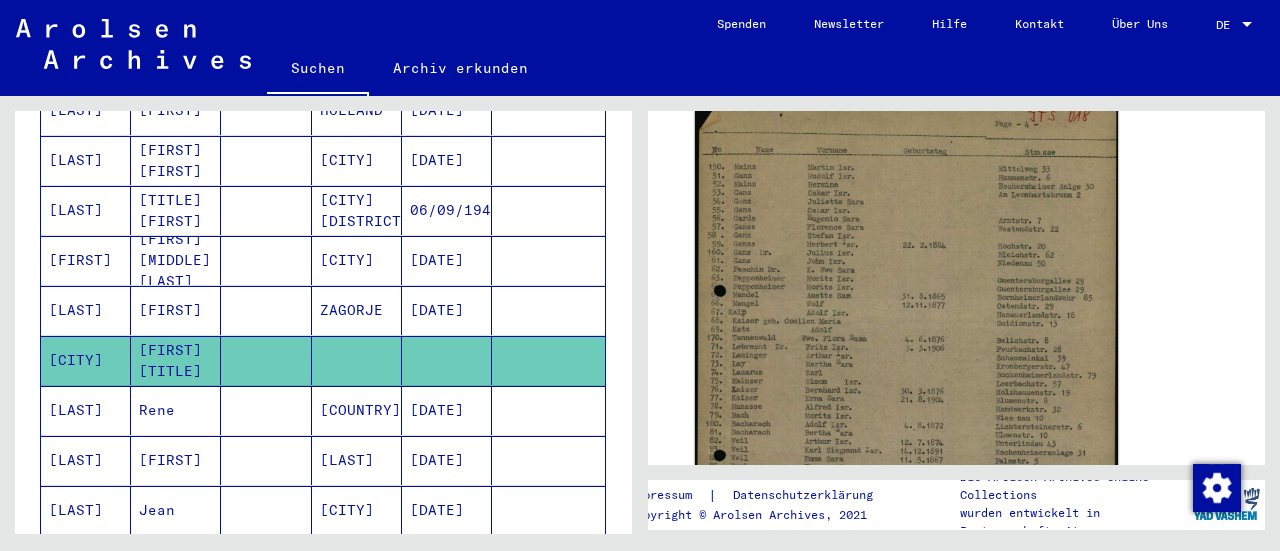click 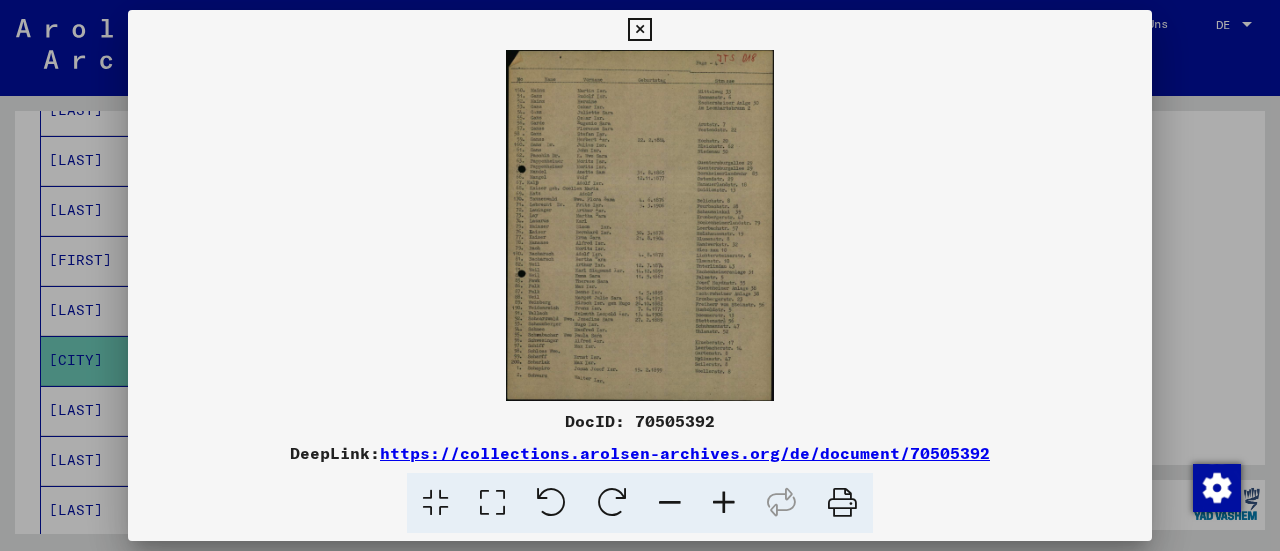 click at bounding box center (724, 503) 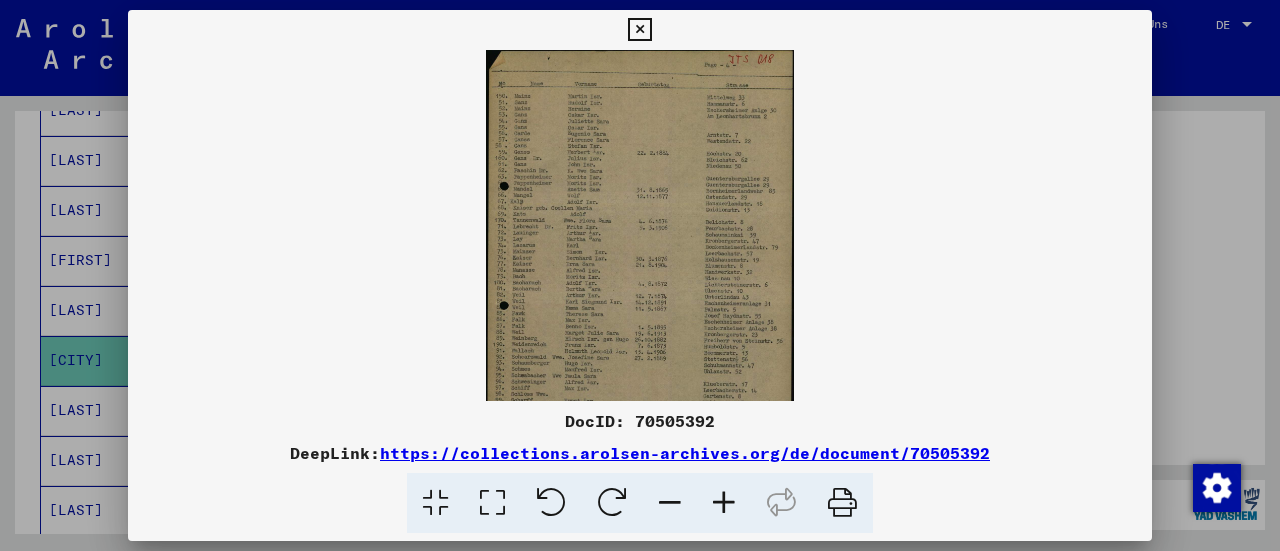 click at bounding box center [724, 503] 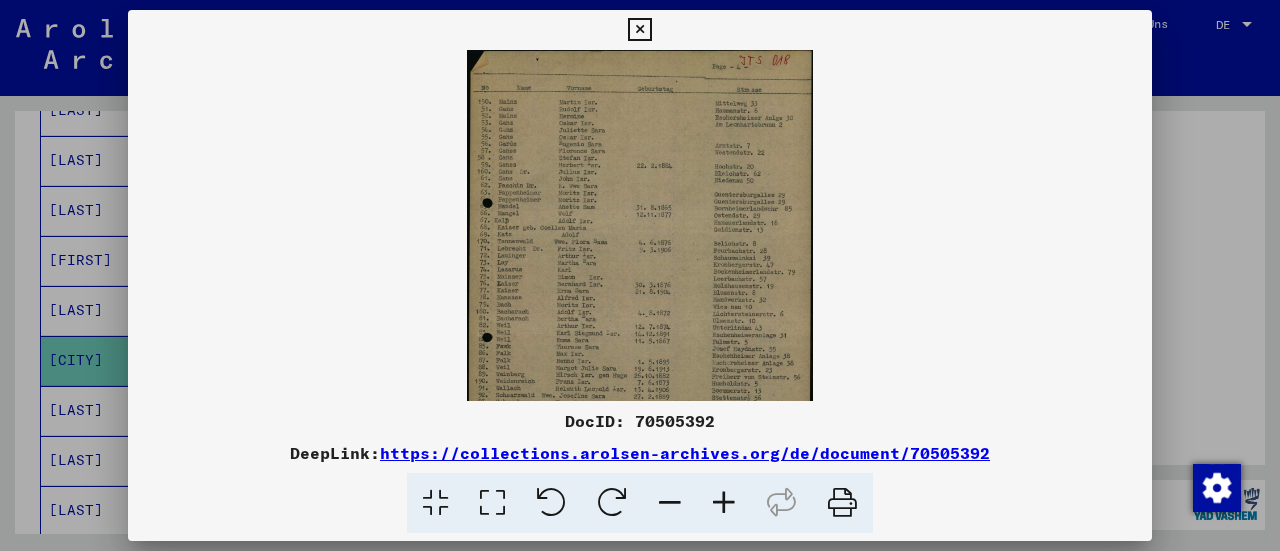 click at bounding box center (724, 503) 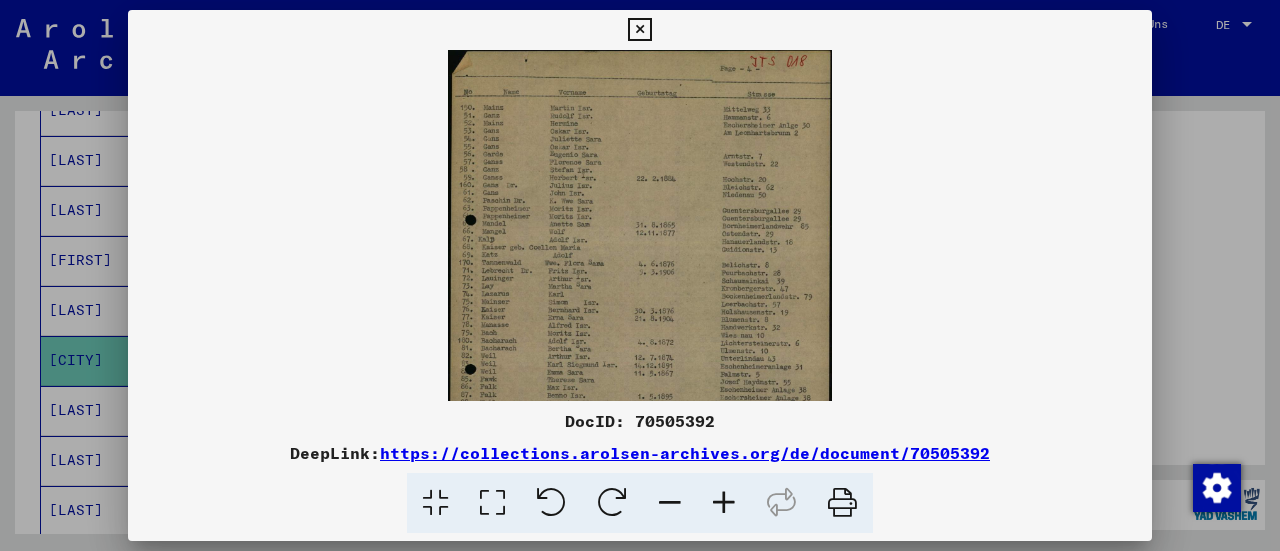 click at bounding box center (724, 503) 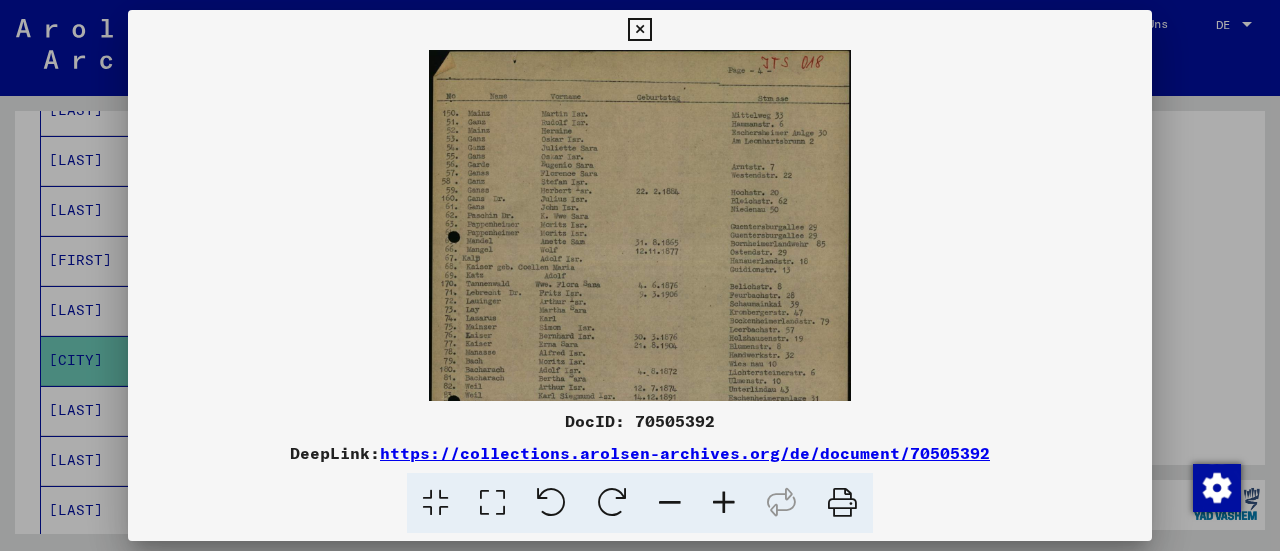 click at bounding box center (724, 503) 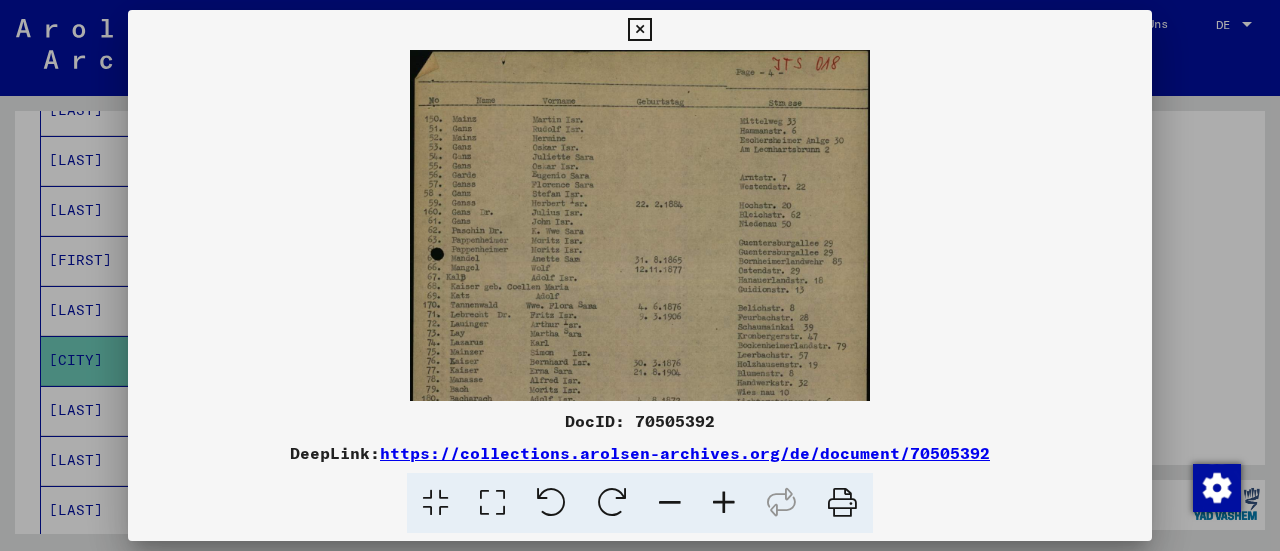 click at bounding box center (724, 503) 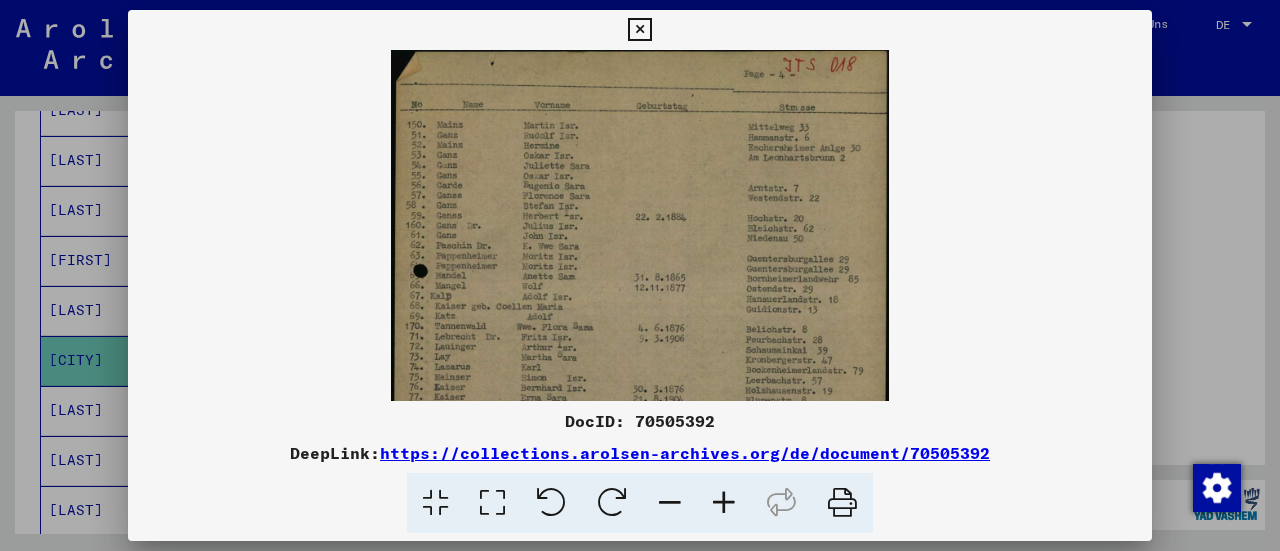 click at bounding box center [724, 503] 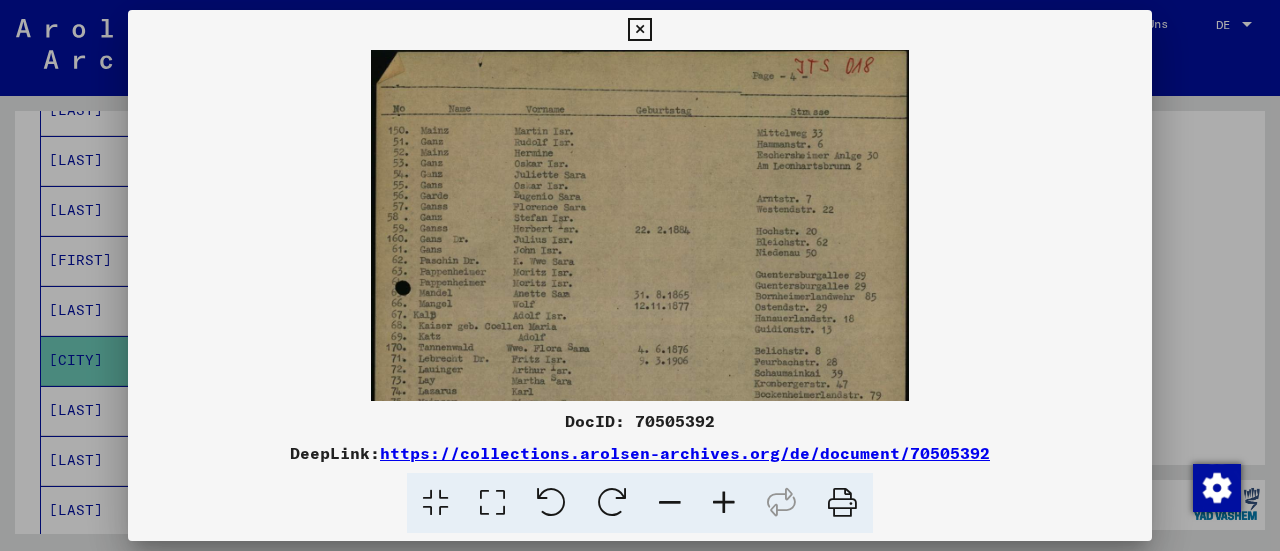 click at bounding box center [724, 503] 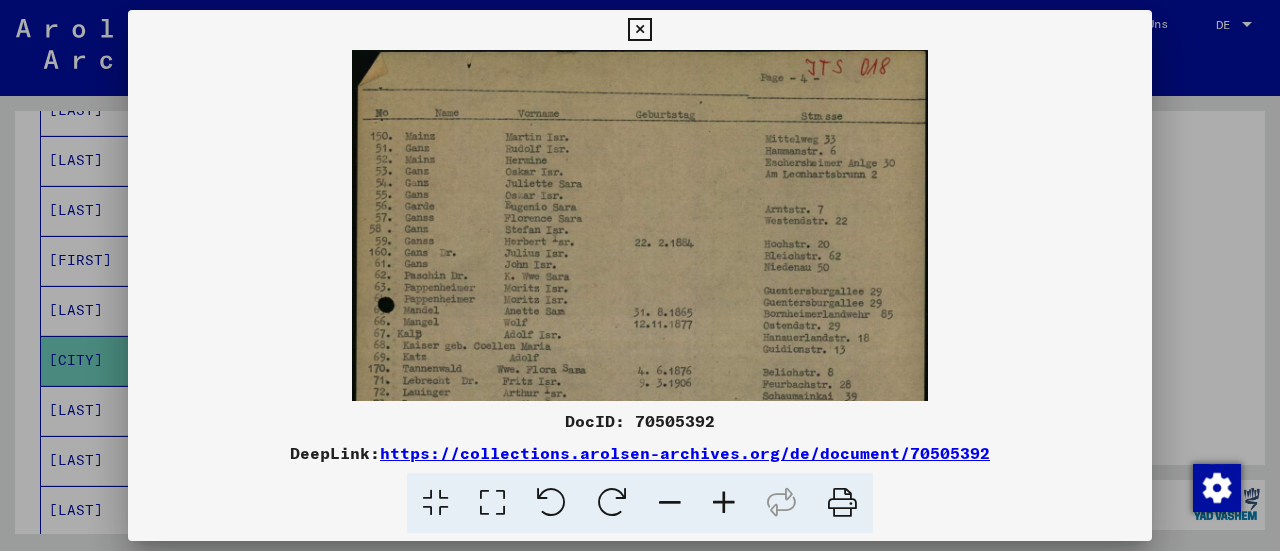 click at bounding box center (724, 503) 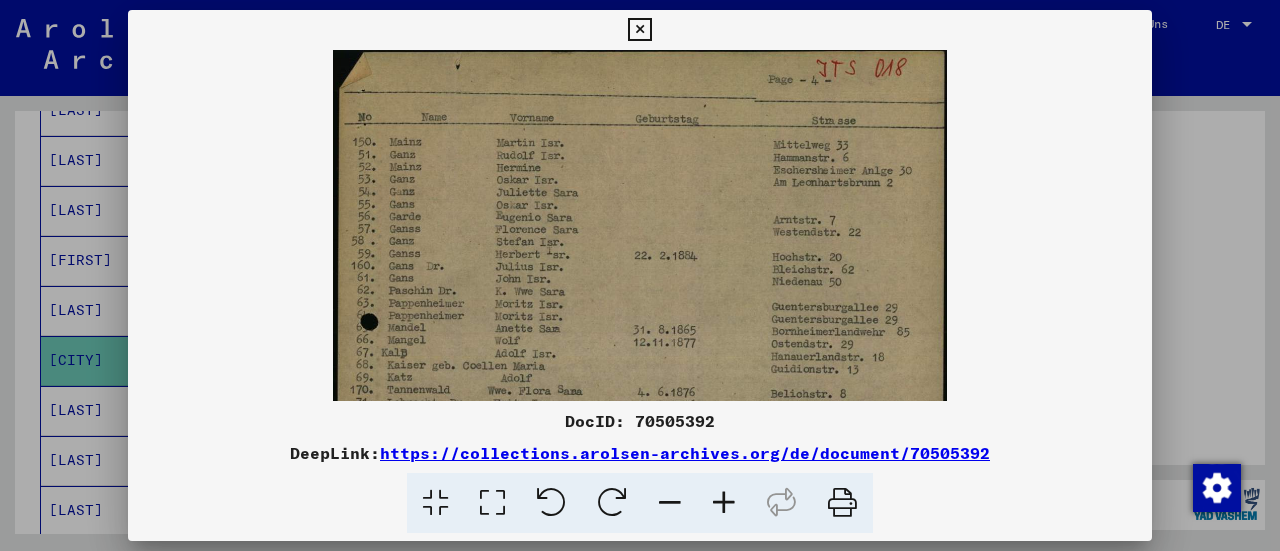 click at bounding box center [724, 503] 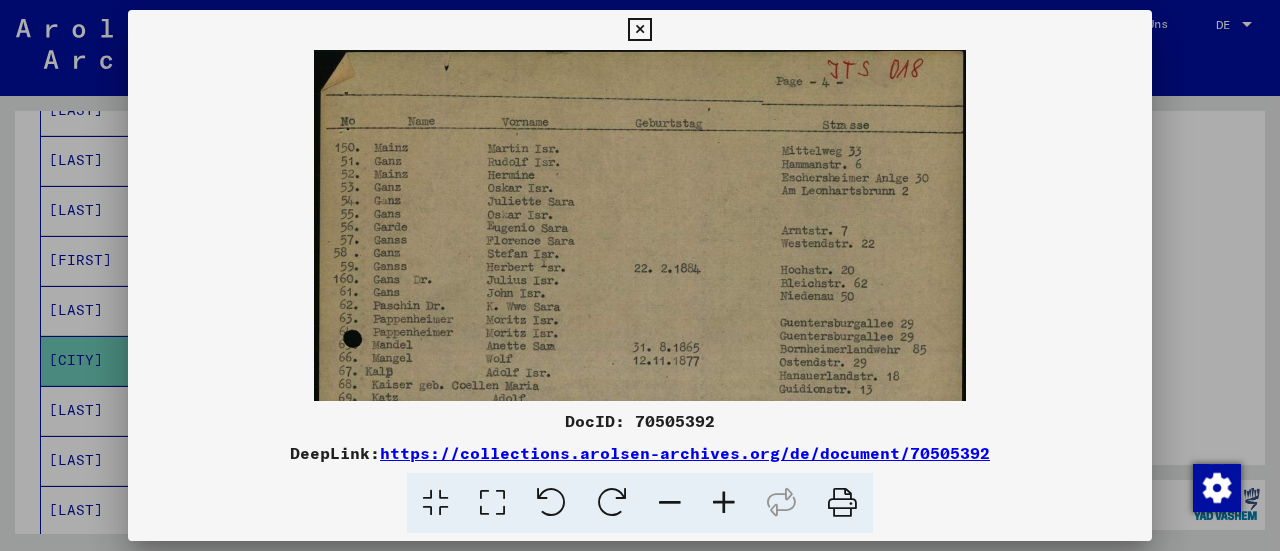 click at bounding box center (724, 503) 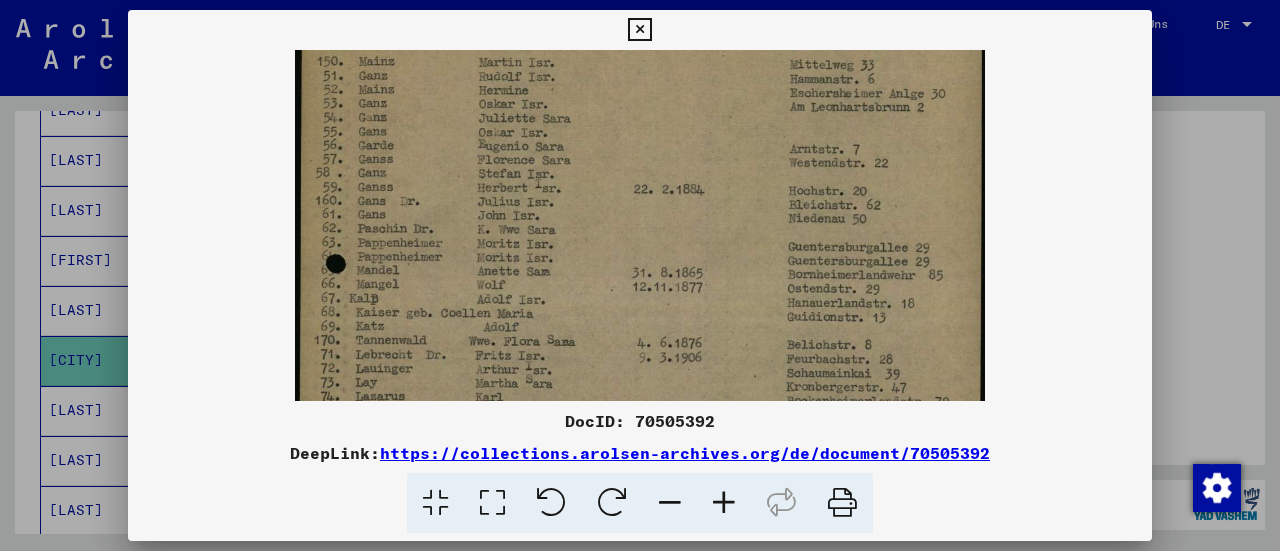 drag, startPoint x: 650, startPoint y: 335, endPoint x: 818, endPoint y: 249, distance: 188.73262 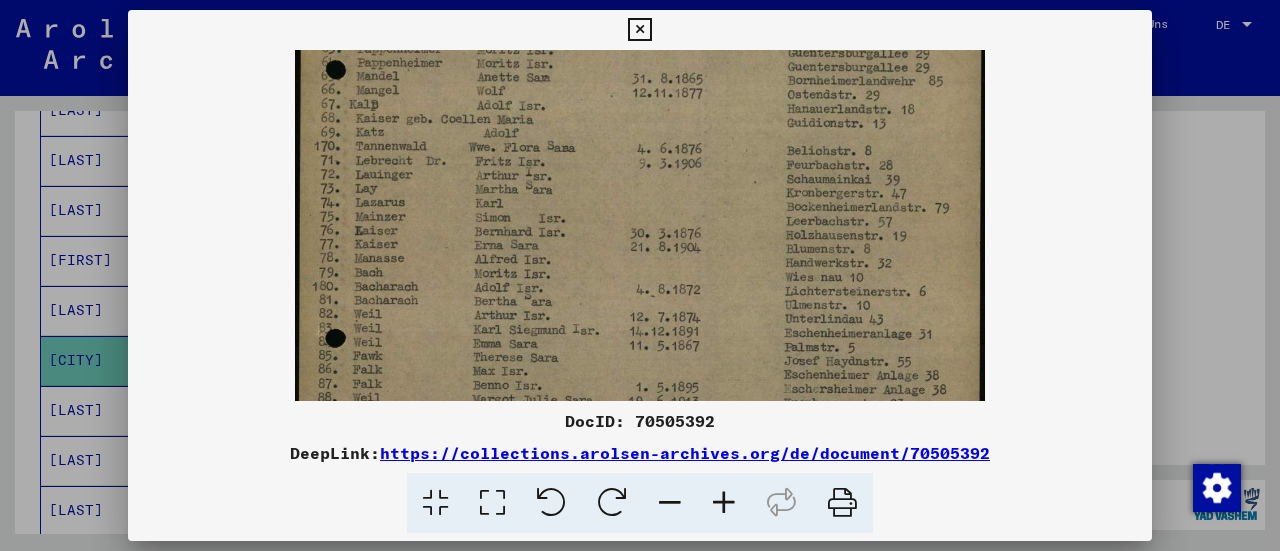 drag, startPoint x: 722, startPoint y: 267, endPoint x: 774, endPoint y: 88, distance: 186.4001 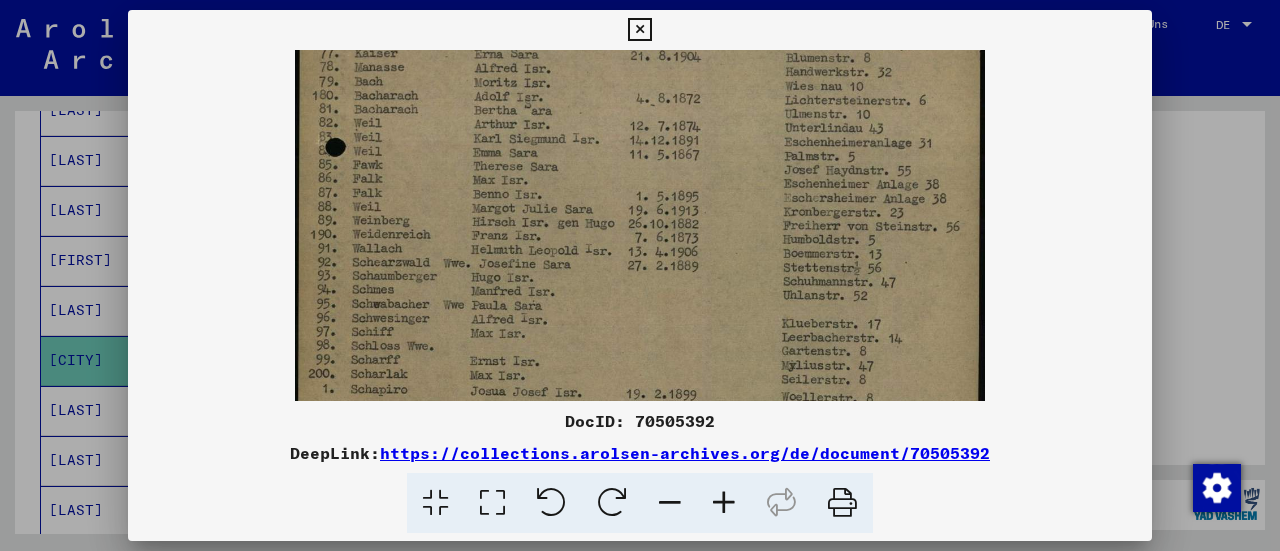 drag, startPoint x: 755, startPoint y: 203, endPoint x: 754, endPoint y: 17, distance: 186.00269 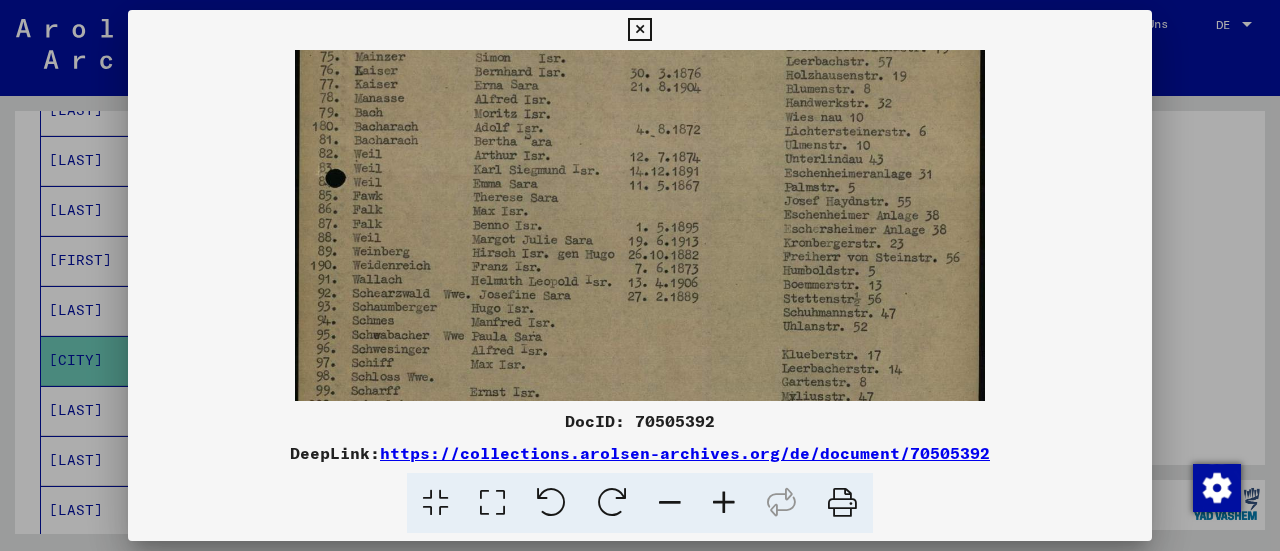 scroll, scrollTop: 444, scrollLeft: 0, axis: vertical 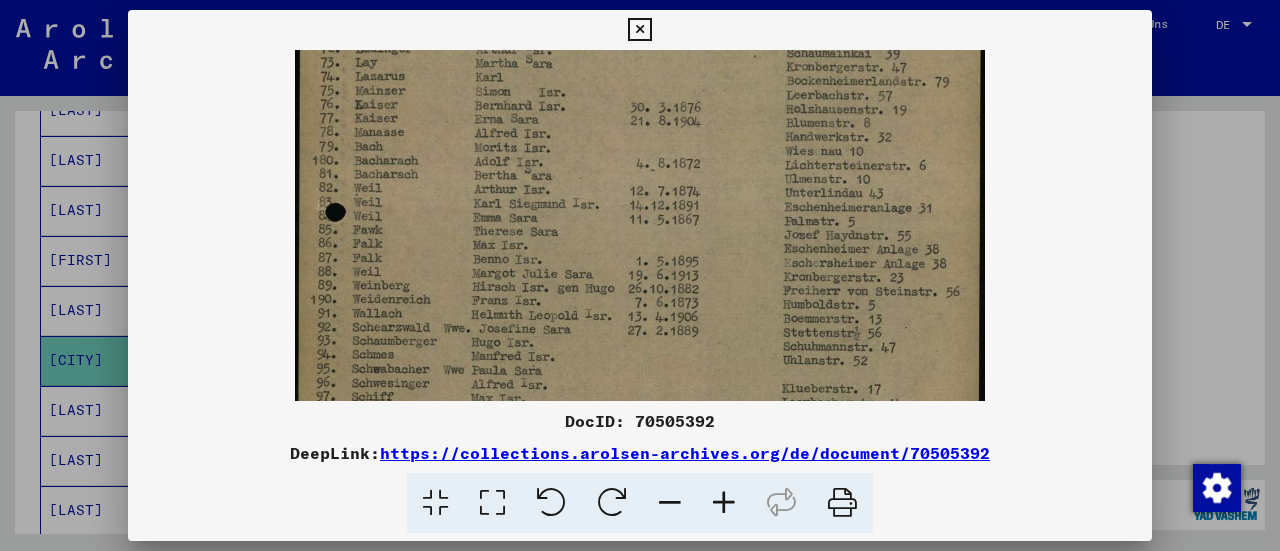 drag, startPoint x: 726, startPoint y: 223, endPoint x: 760, endPoint y: 221, distance: 34.058773 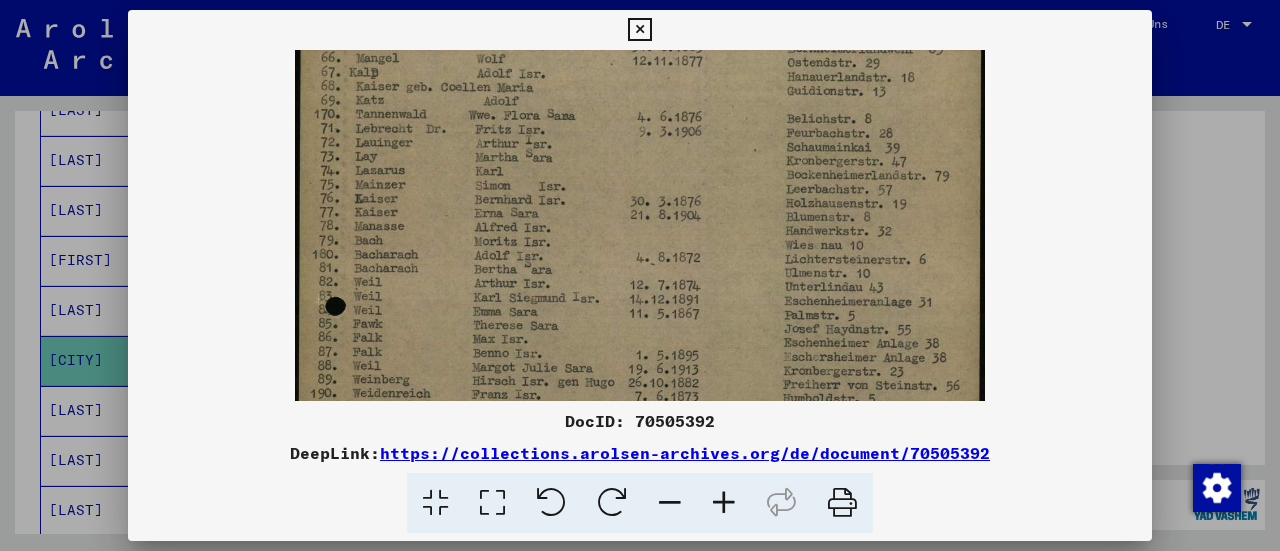 drag, startPoint x: 724, startPoint y: 156, endPoint x: 672, endPoint y: 175, distance: 55.362442 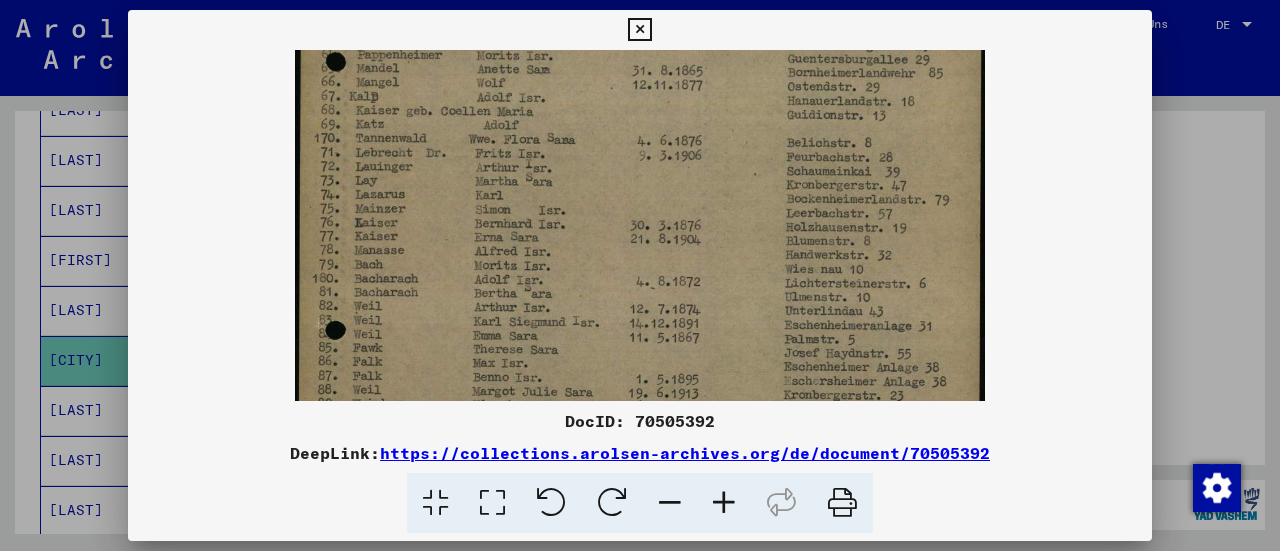 scroll, scrollTop: 295, scrollLeft: 0, axis: vertical 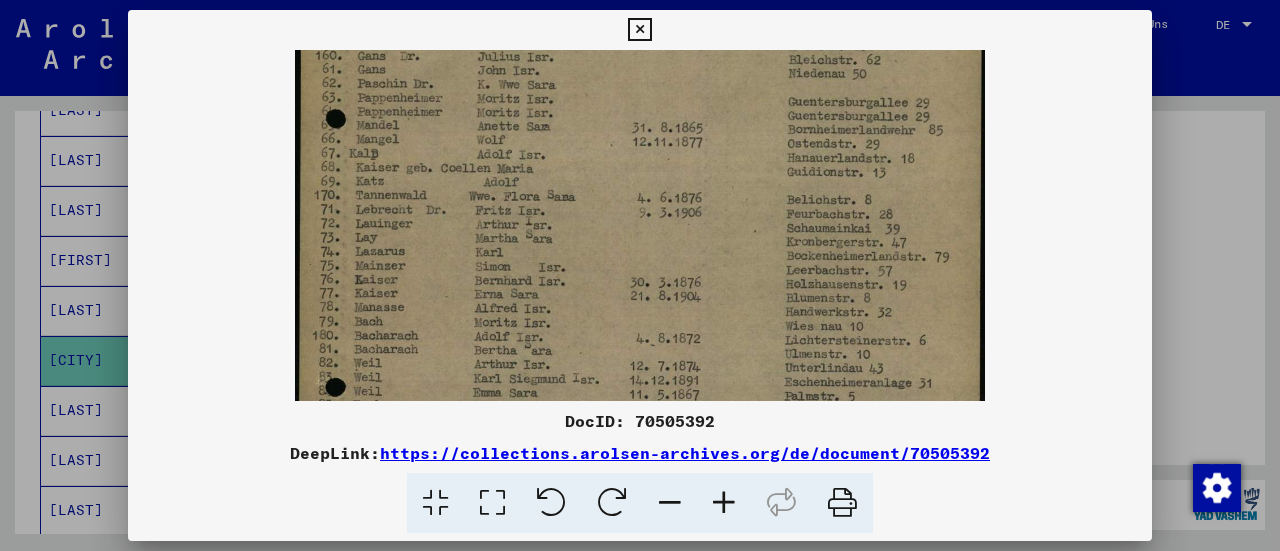 drag, startPoint x: 647, startPoint y: 150, endPoint x: 659, endPoint y: 235, distance: 85.84288 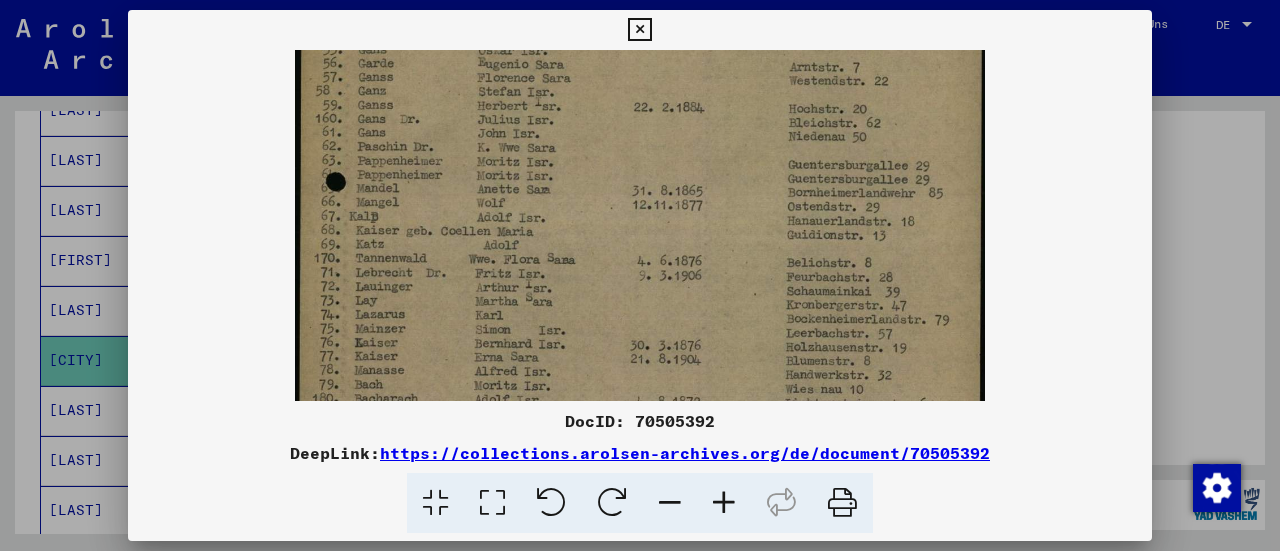 drag, startPoint x: 642, startPoint y: 169, endPoint x: 645, endPoint y: 211, distance: 42.107006 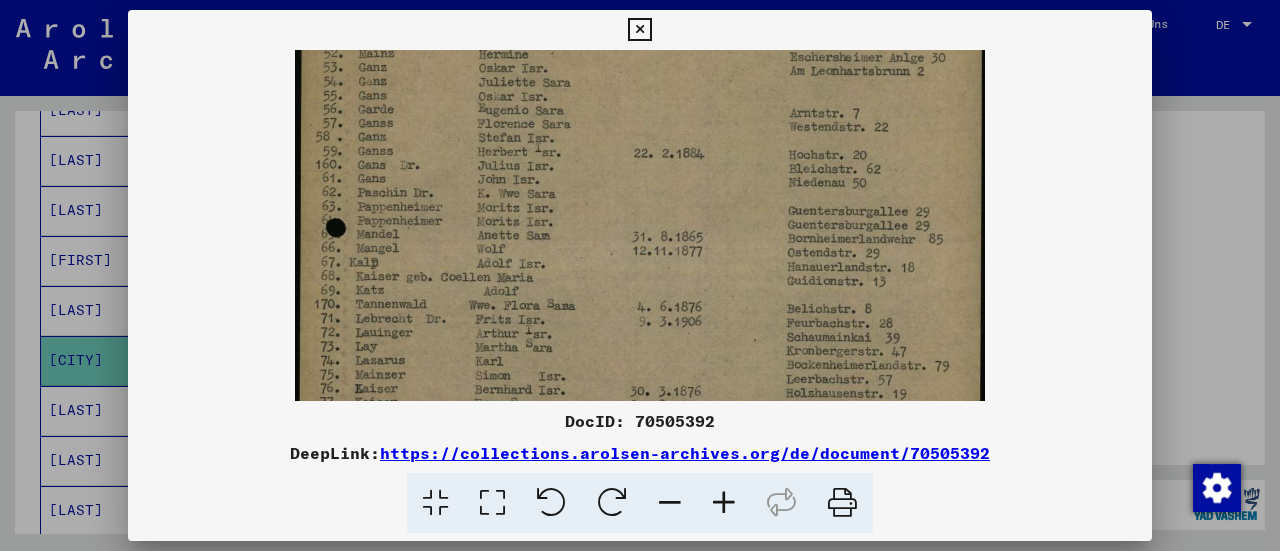 drag, startPoint x: 636, startPoint y: 179, endPoint x: 639, endPoint y: 229, distance: 50.08992 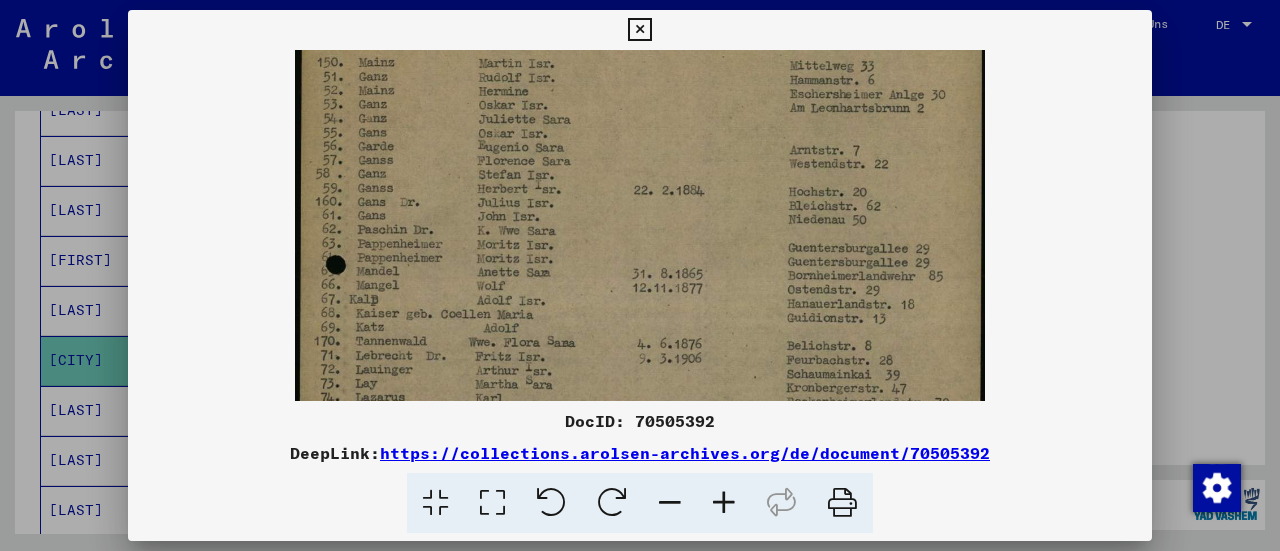 scroll, scrollTop: 68, scrollLeft: 0, axis: vertical 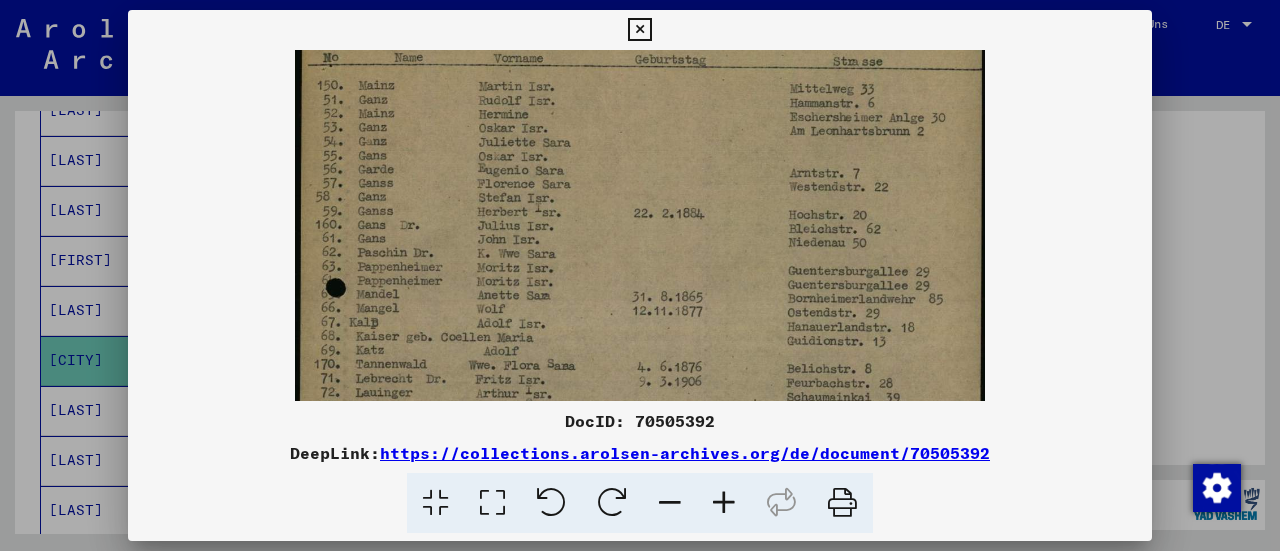 drag, startPoint x: 615, startPoint y: 173, endPoint x: 621, endPoint y: 235, distance: 62.289646 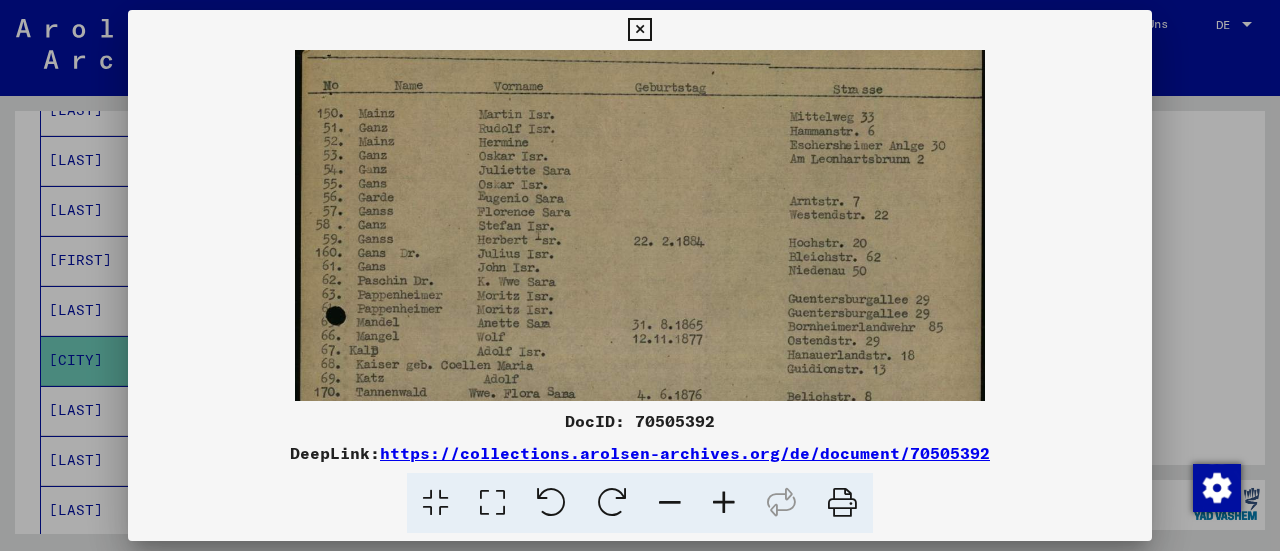 scroll, scrollTop: 30, scrollLeft: 0, axis: vertical 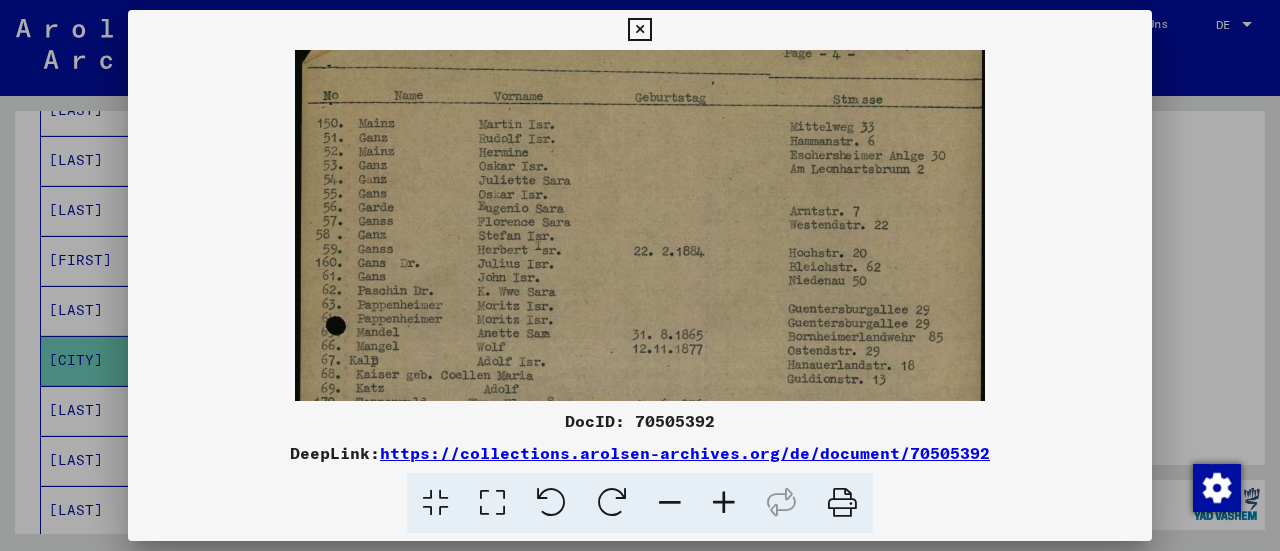 drag, startPoint x: 518, startPoint y: 99, endPoint x: 523, endPoint y: 147, distance: 48.259712 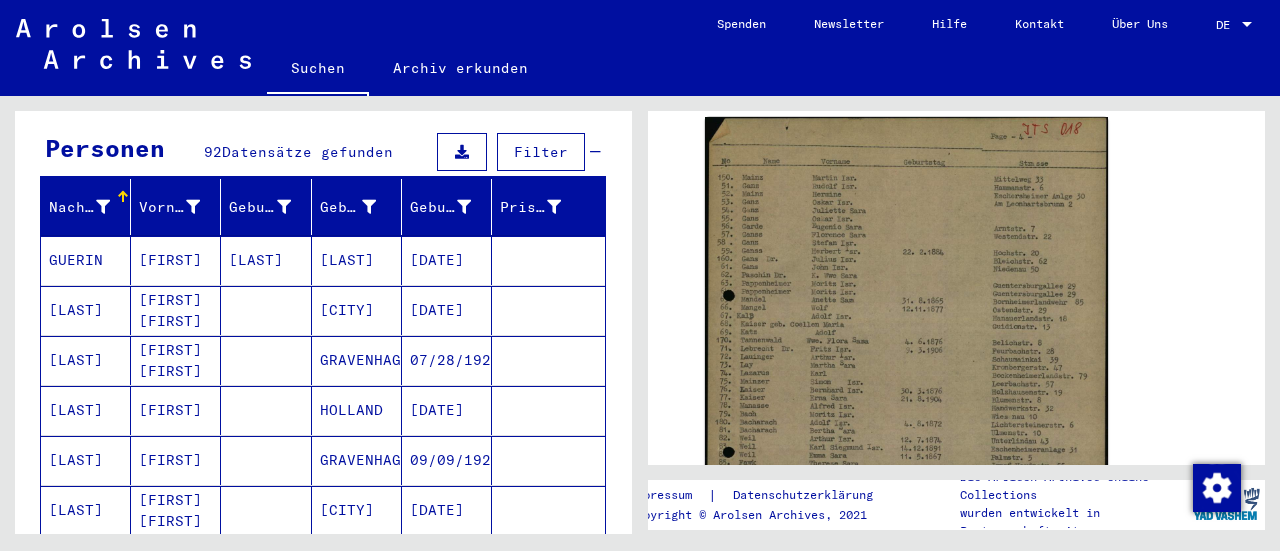 scroll, scrollTop: 0, scrollLeft: 0, axis: both 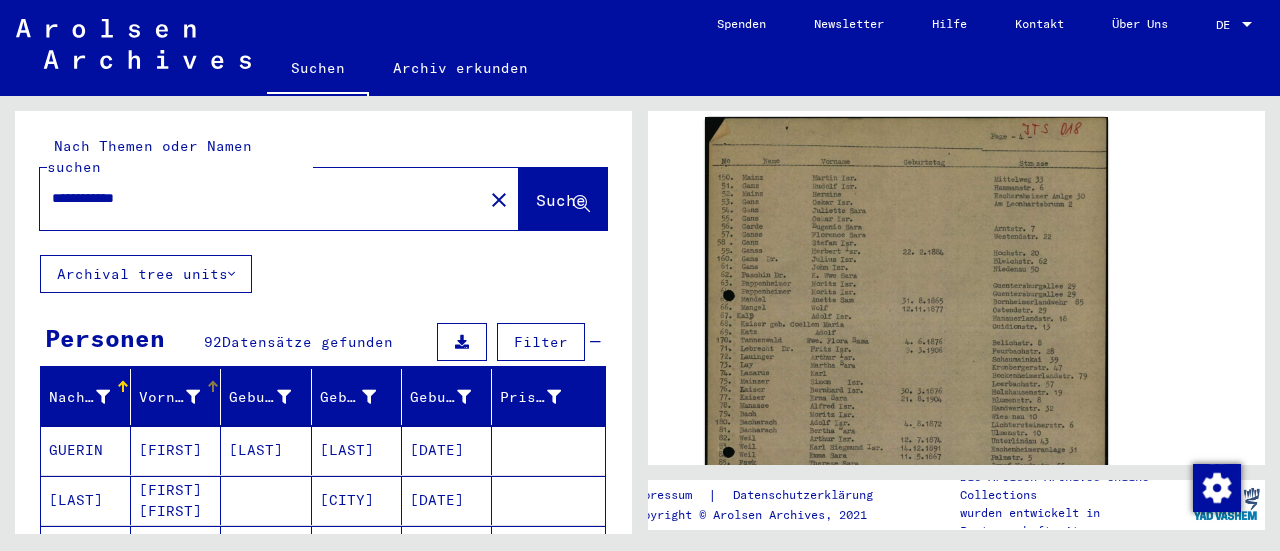 click at bounding box center [193, 397] 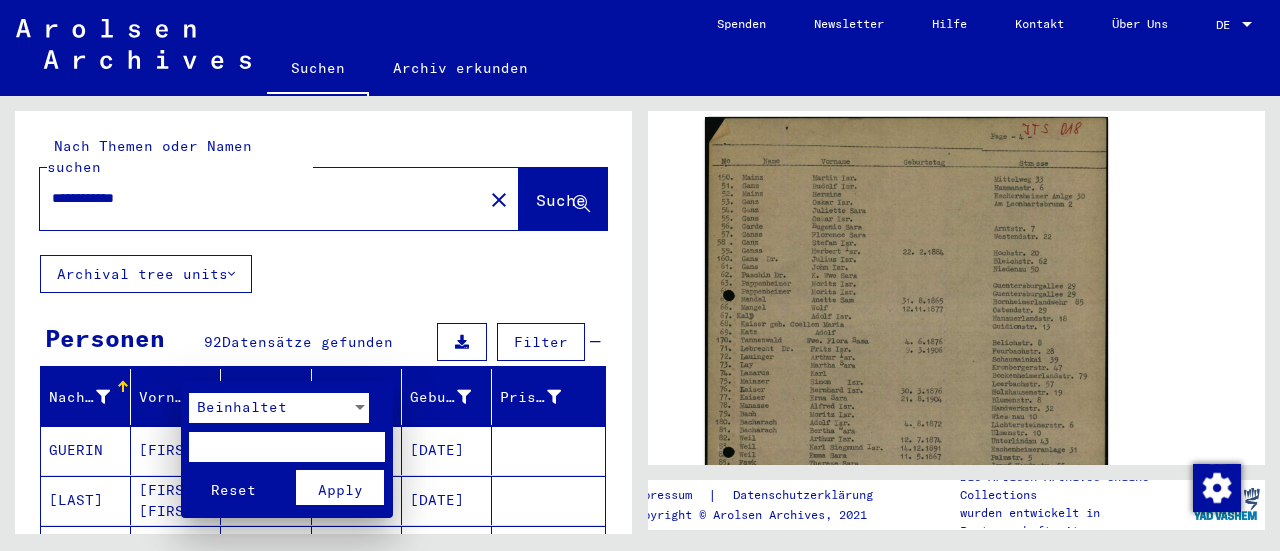 click at bounding box center [640, 275] 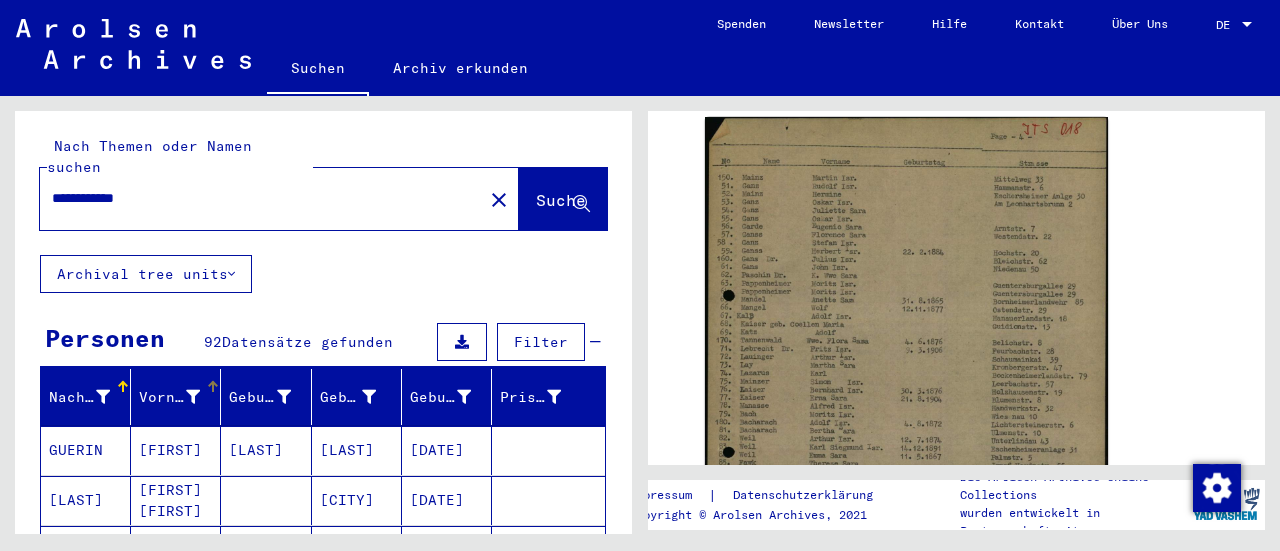 click at bounding box center [211, 384] 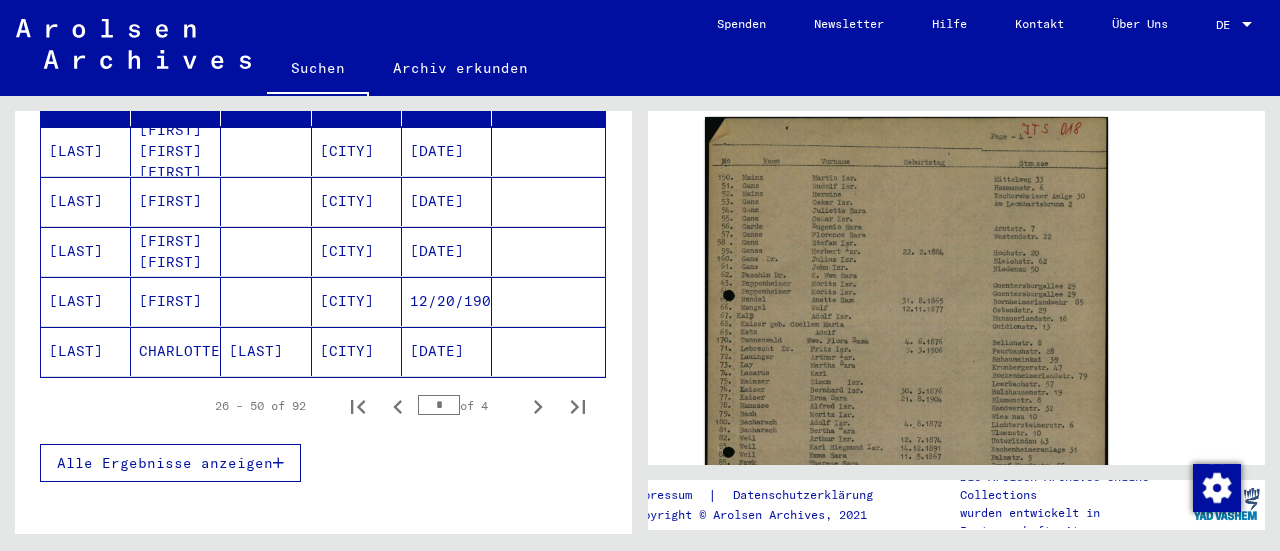 scroll, scrollTop: 300, scrollLeft: 0, axis: vertical 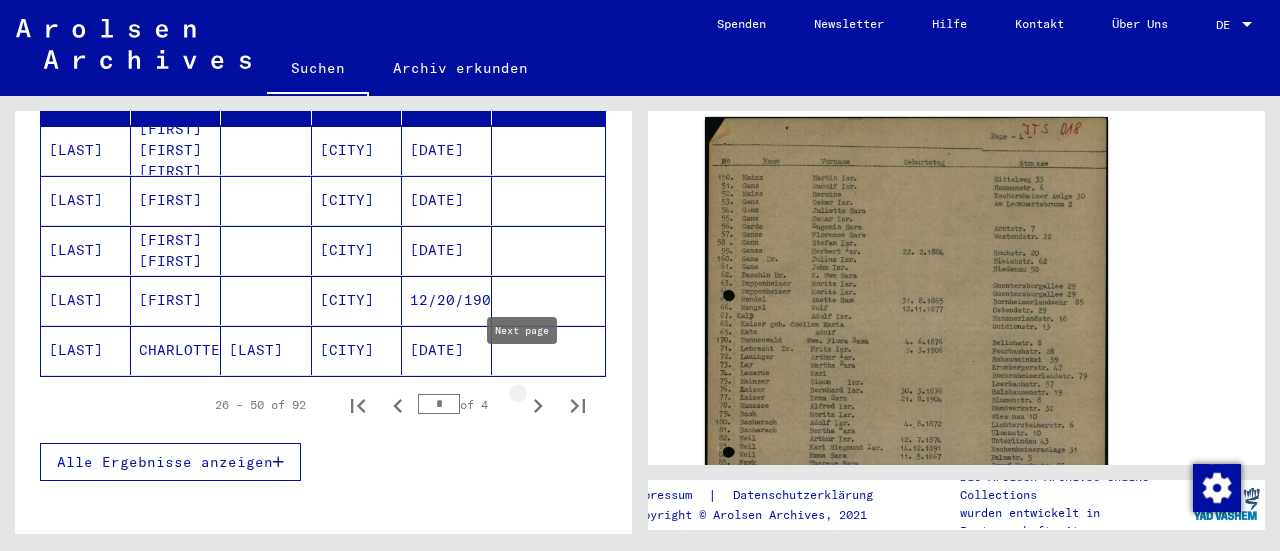 click 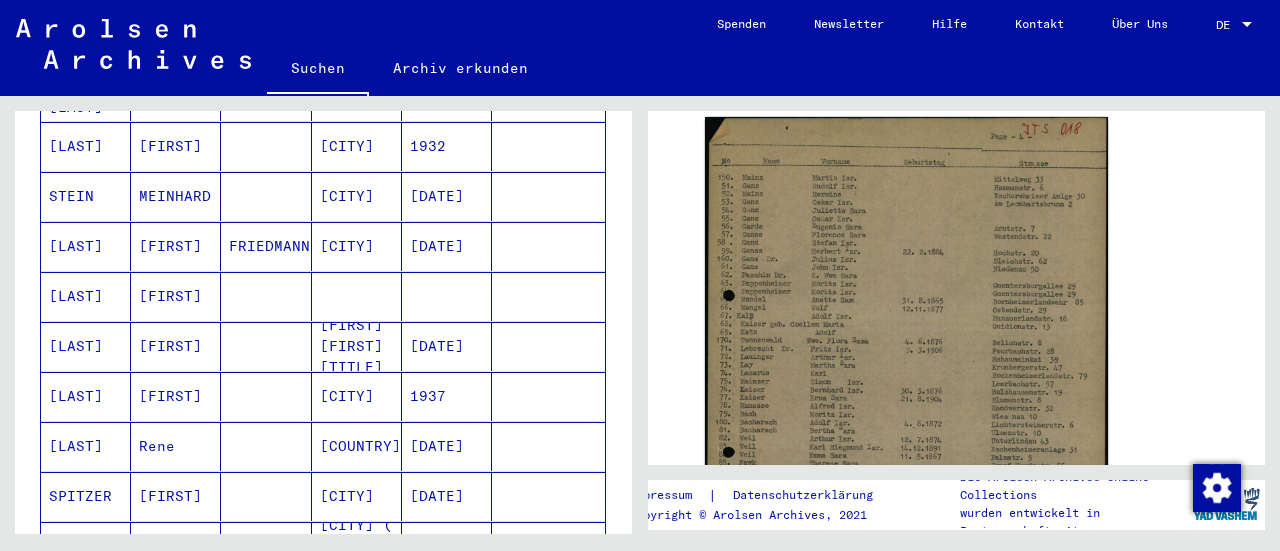 scroll, scrollTop: 1200, scrollLeft: 0, axis: vertical 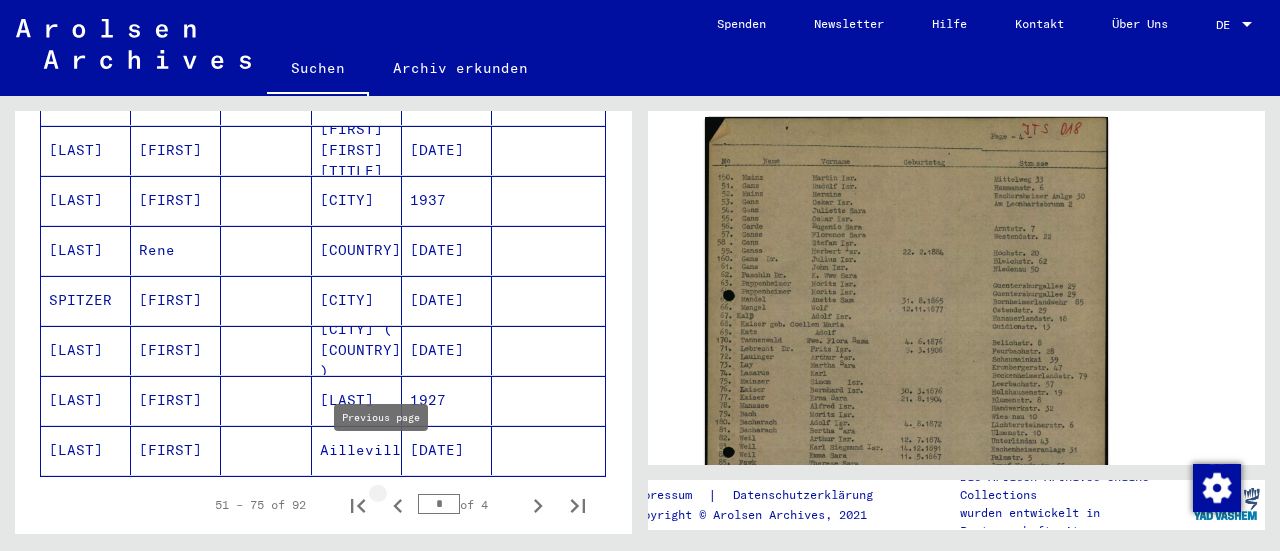 click 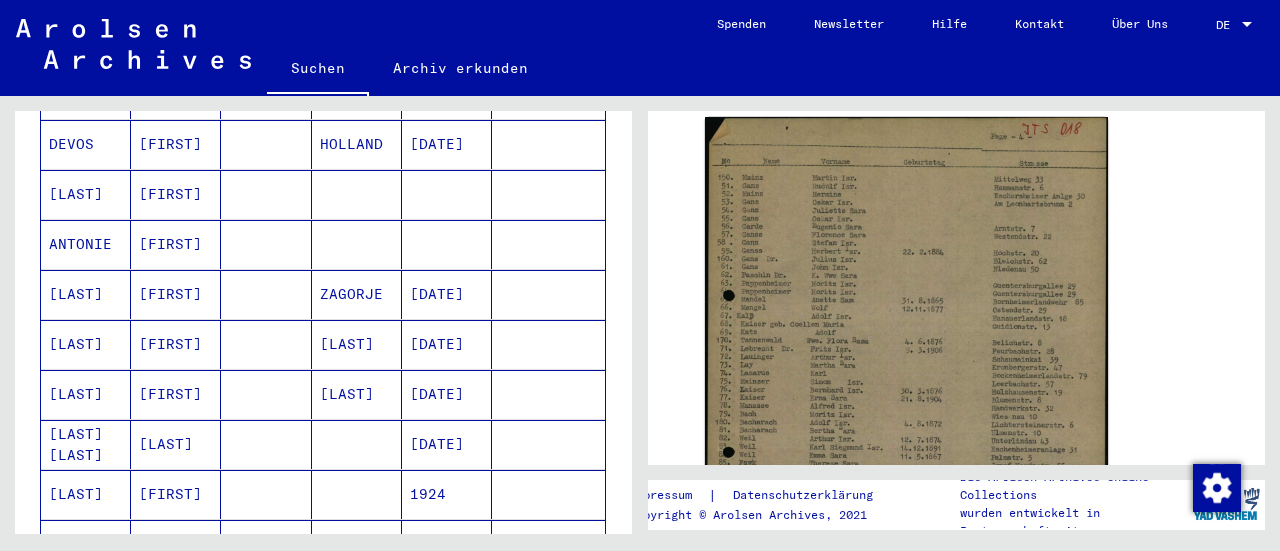 scroll, scrollTop: 1102, scrollLeft: 0, axis: vertical 